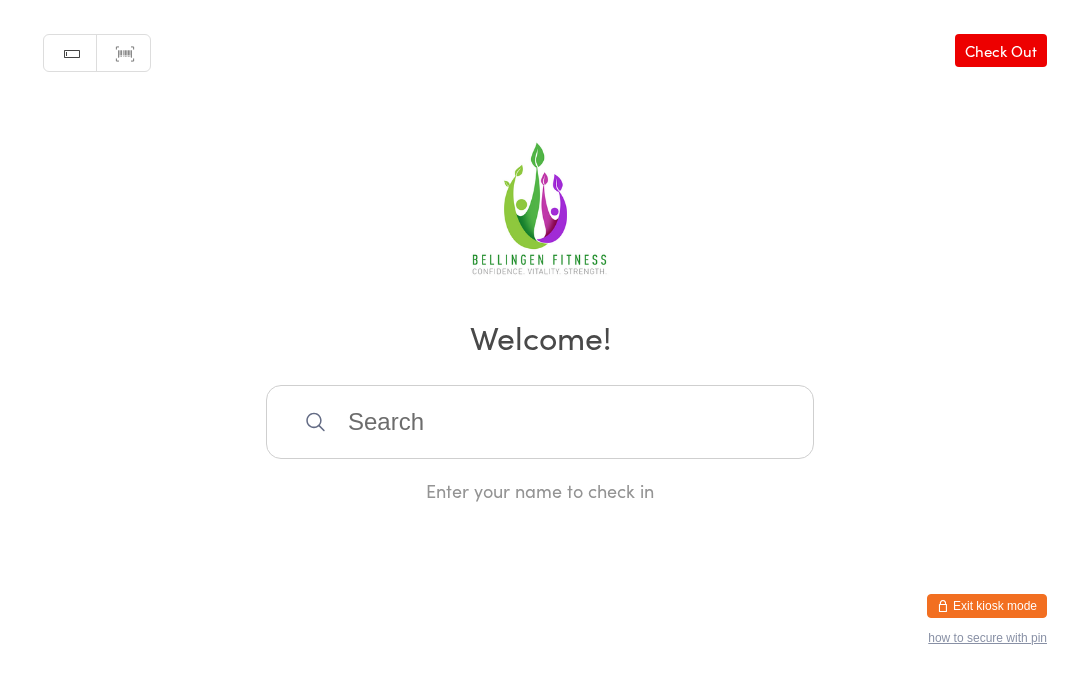 scroll, scrollTop: 402, scrollLeft: 0, axis: vertical 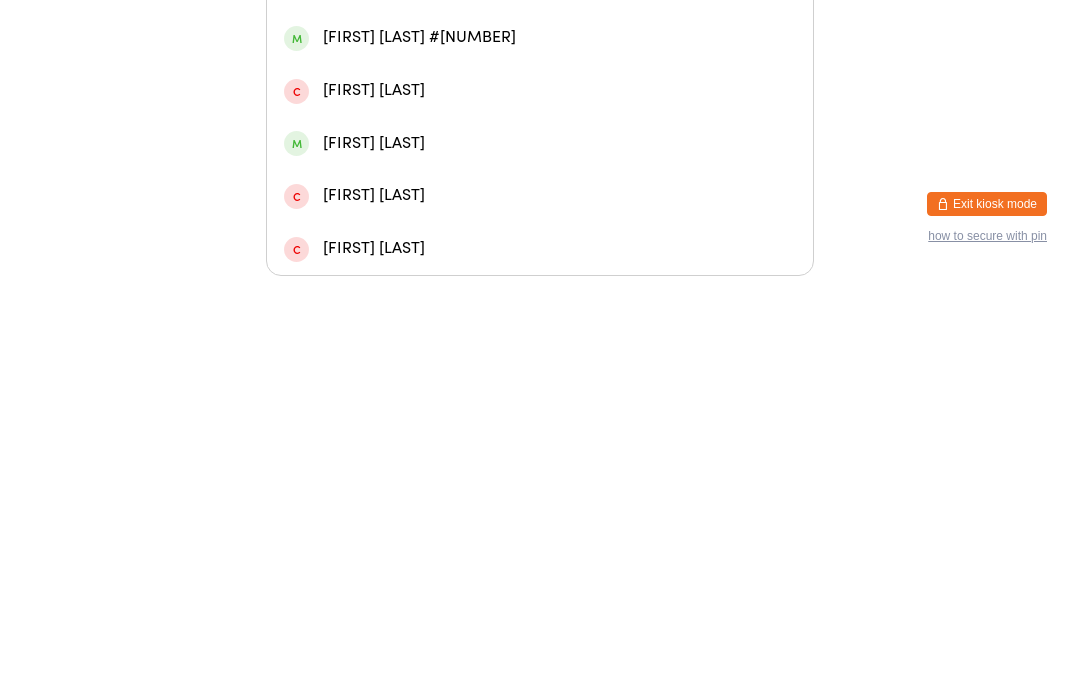 type on "[FIRST] [LAST]" 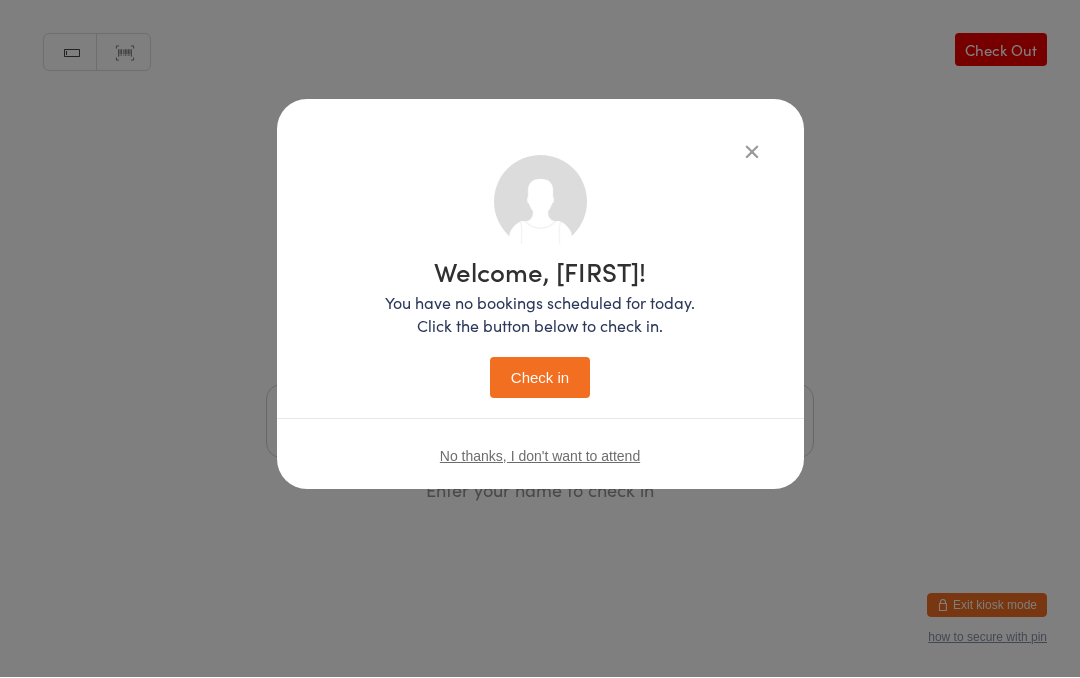 click on "Check in" at bounding box center [540, 378] 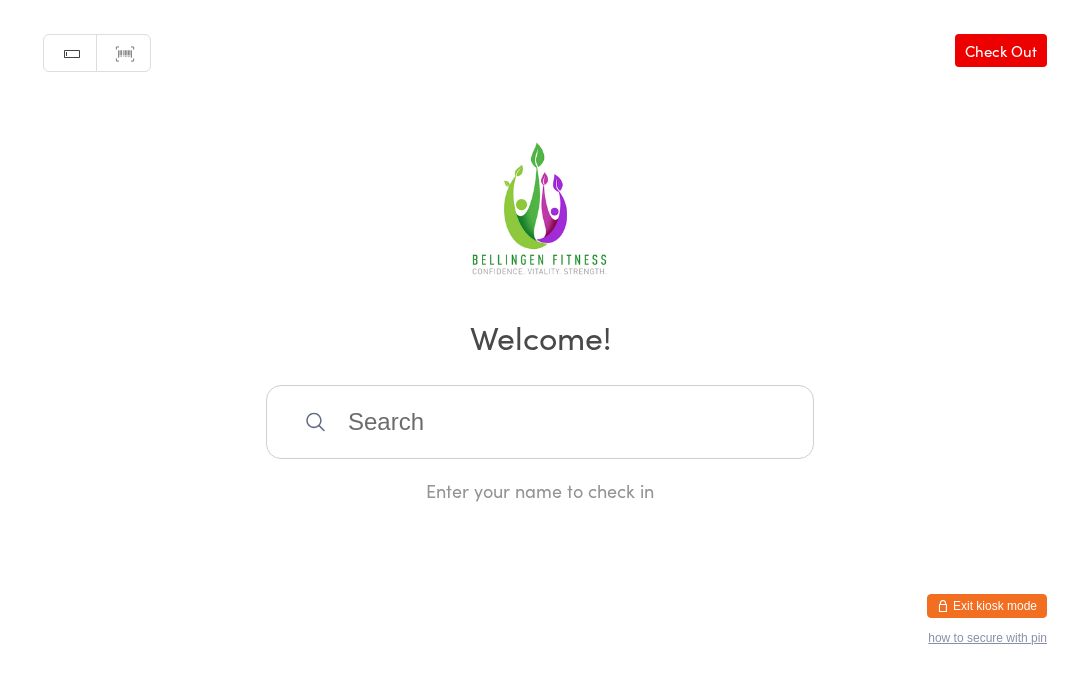 click at bounding box center (540, 422) 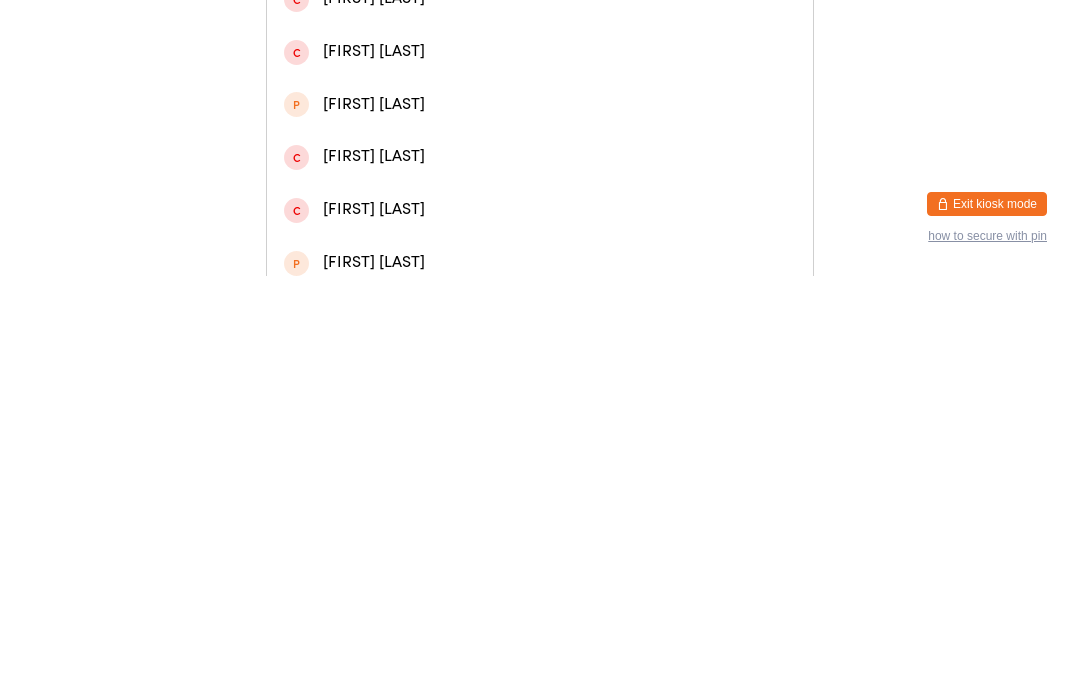type on "[FIRST]" 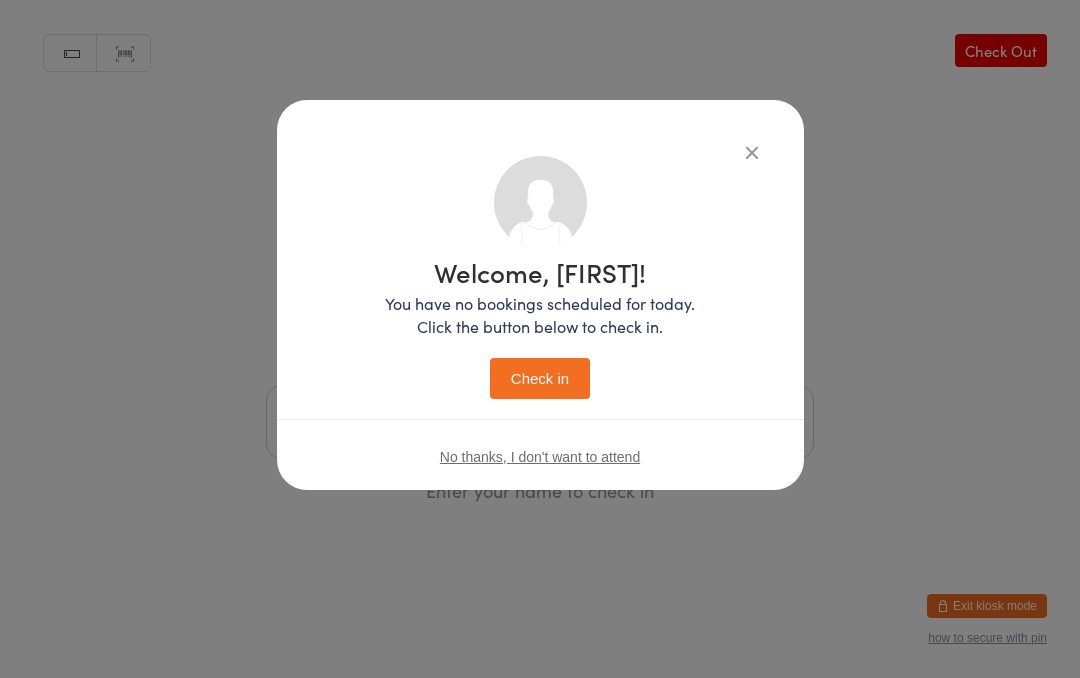 click on "Check in" at bounding box center [540, 378] 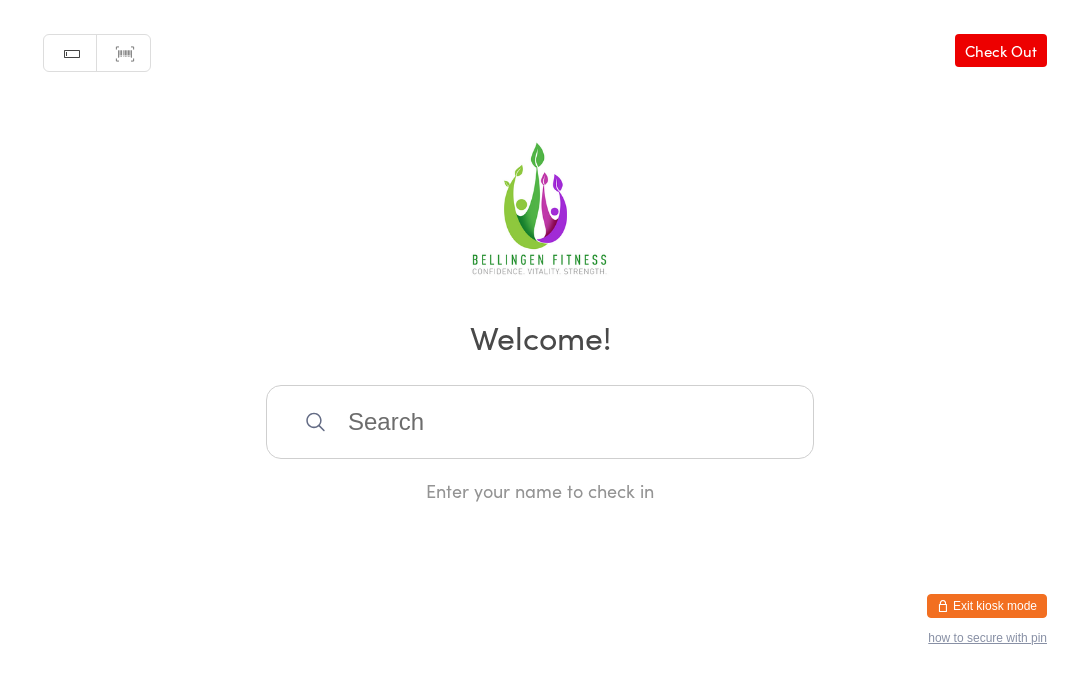 click at bounding box center [540, 422] 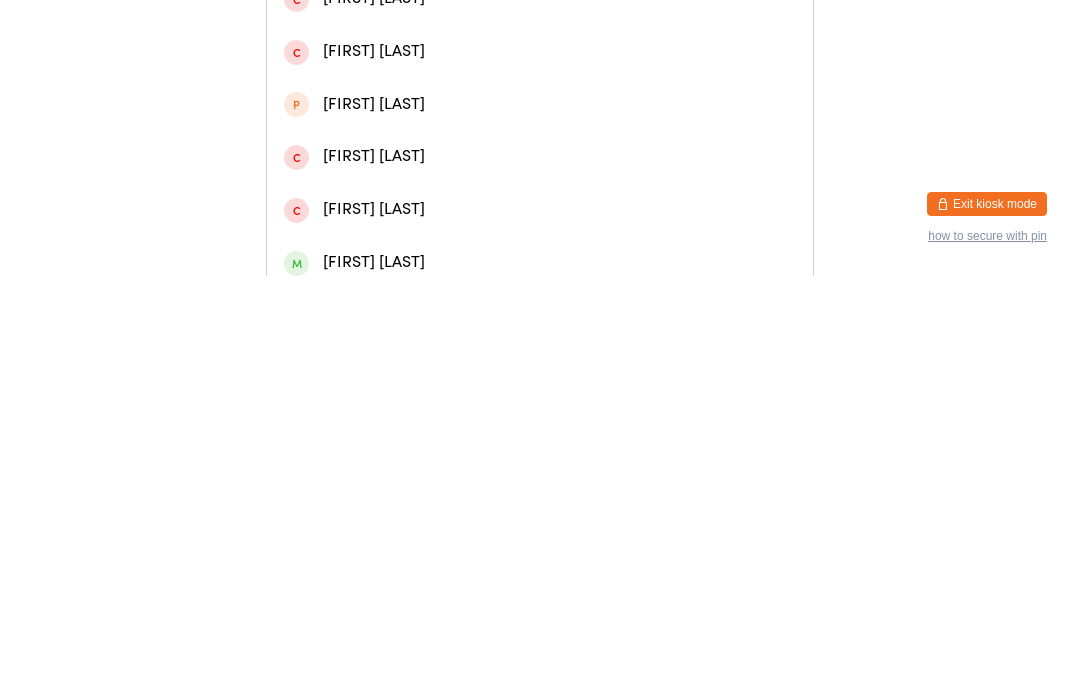 type on "[FIRST]" 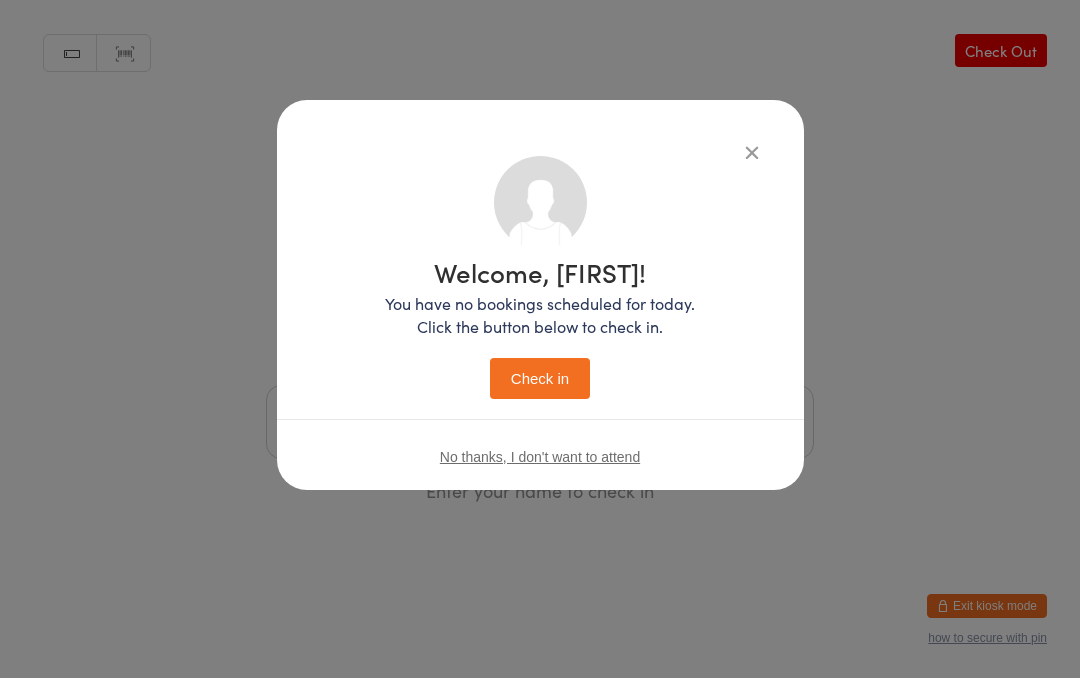 click on "Check in" at bounding box center [540, 378] 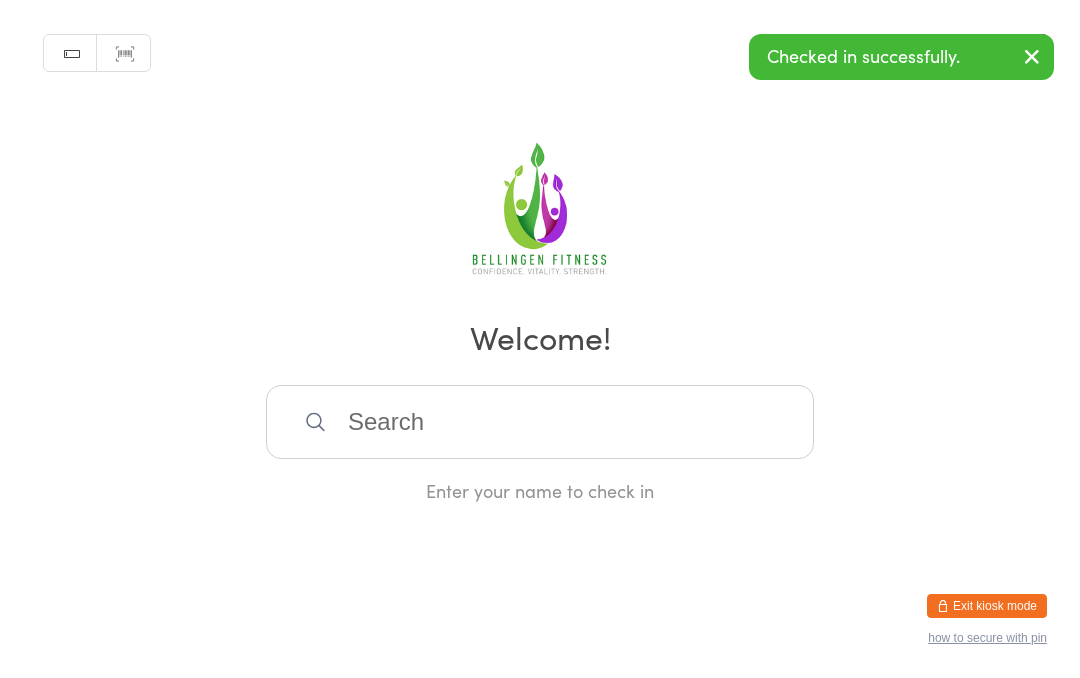 click at bounding box center [540, 422] 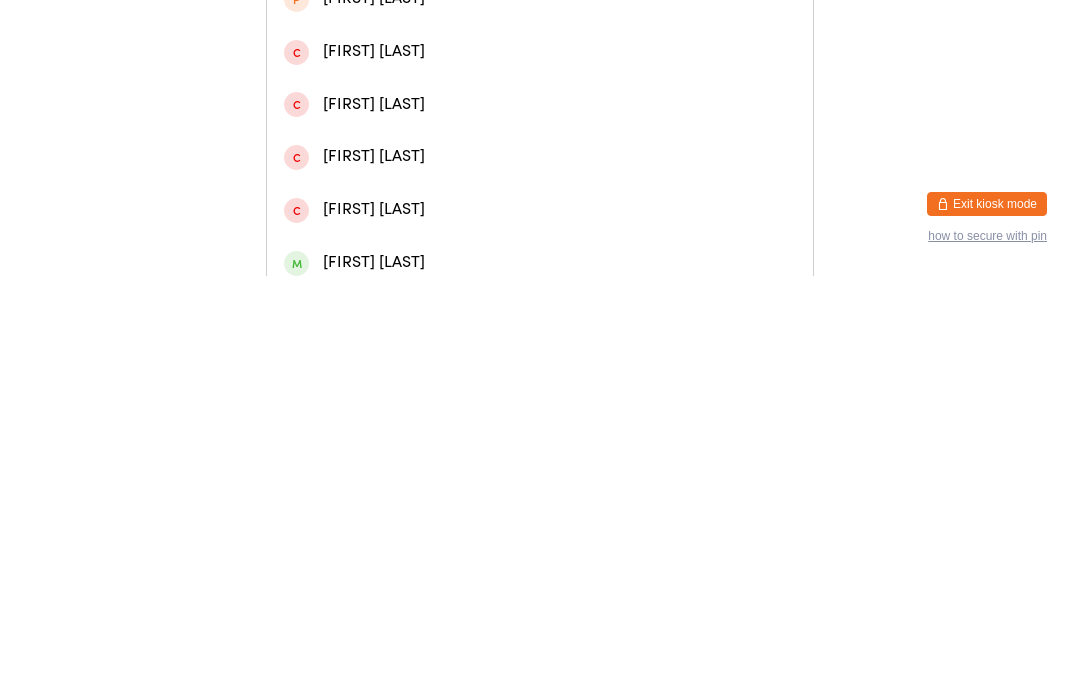 type on "Magnu" 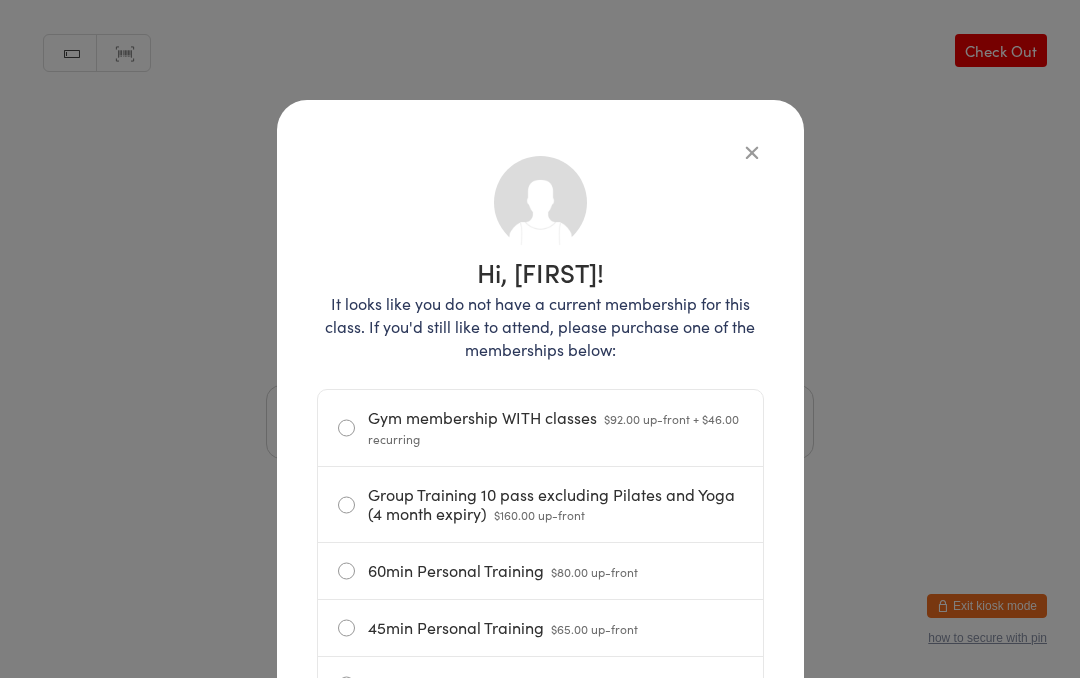 click at bounding box center (752, 152) 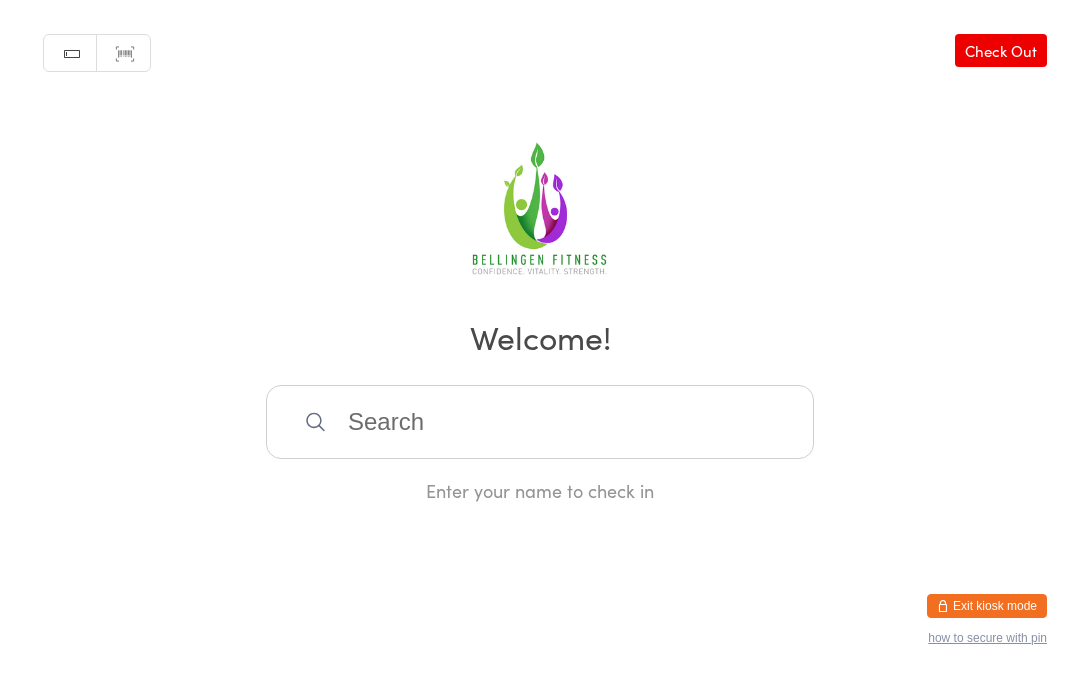 click at bounding box center (540, 422) 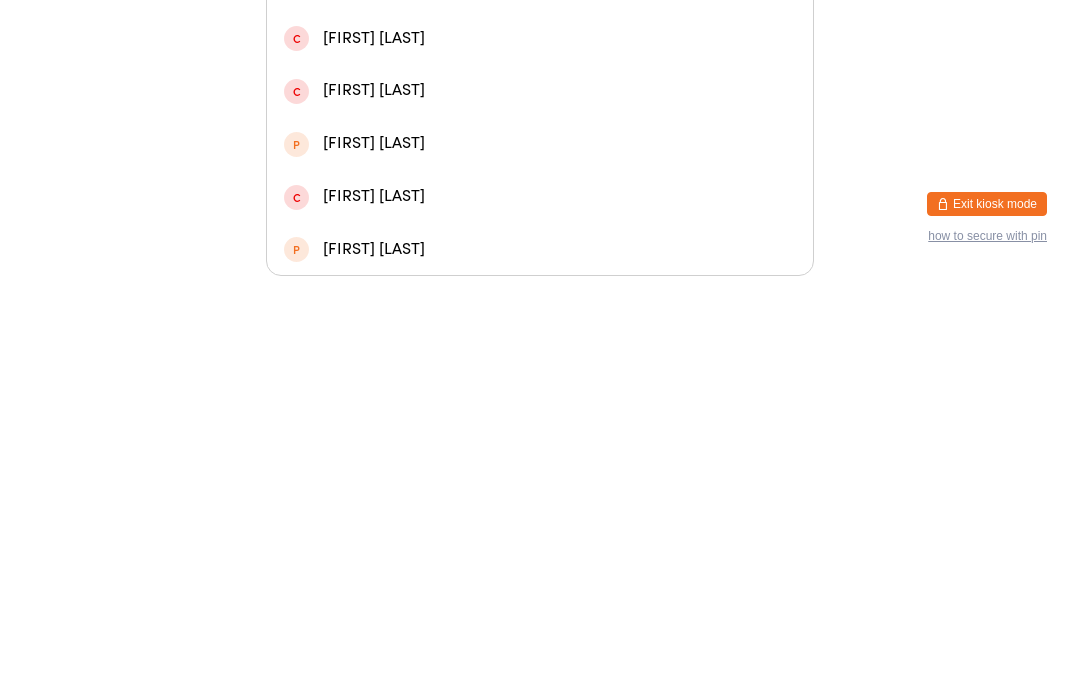 type on "Bill" 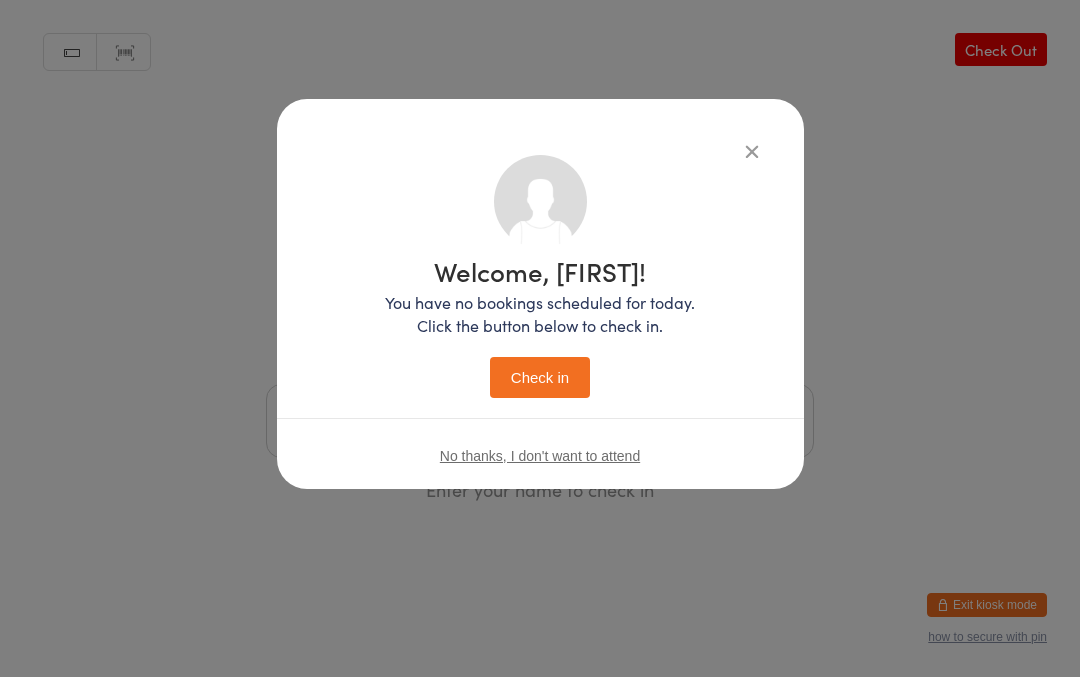 click on "Check in" at bounding box center [540, 378] 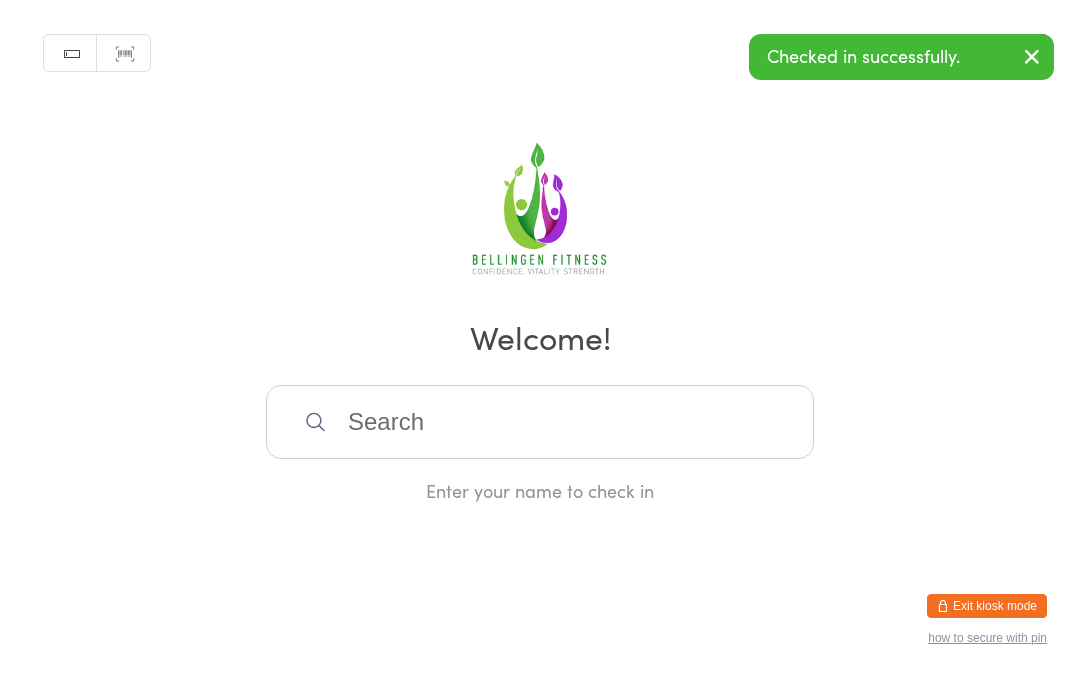 click at bounding box center (540, 422) 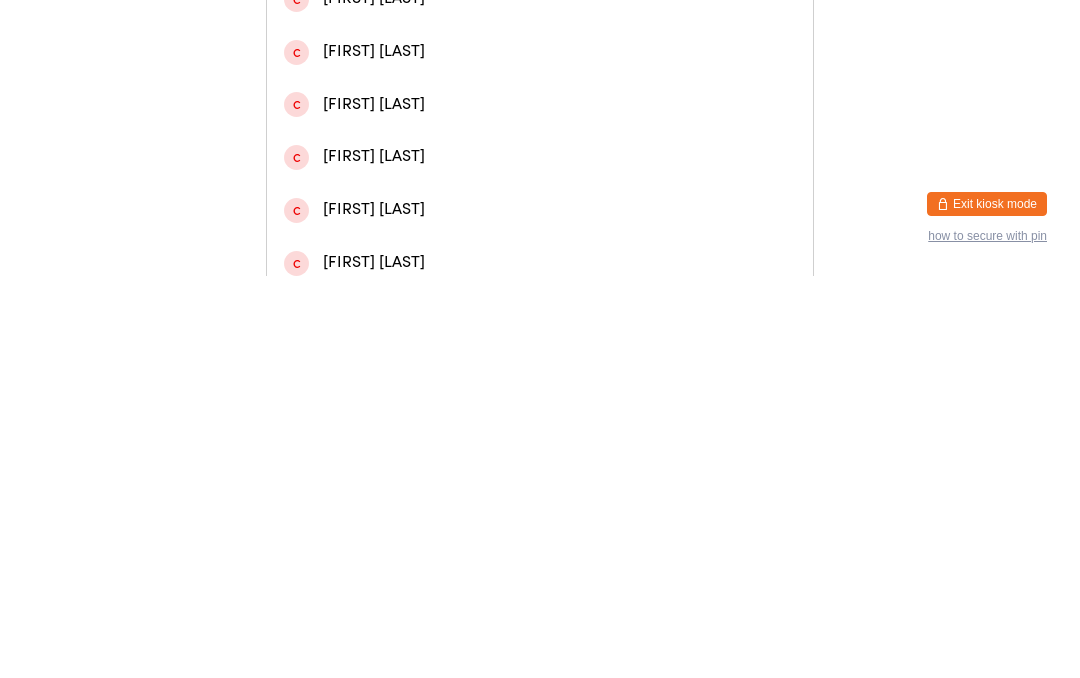 type on "Mars" 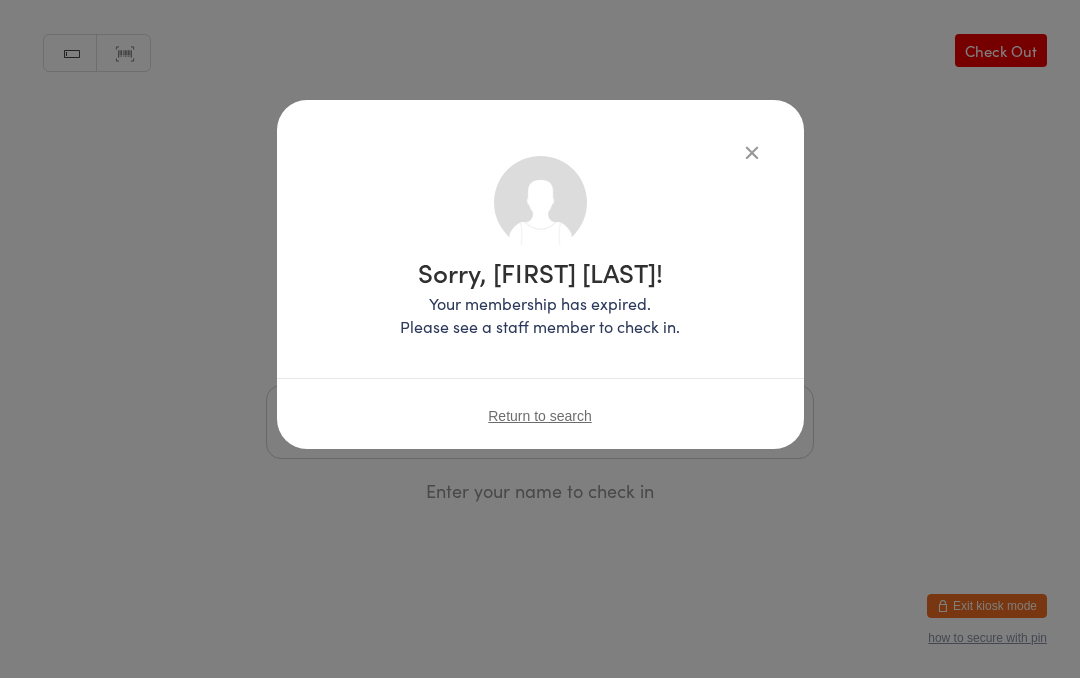 click at bounding box center [752, 152] 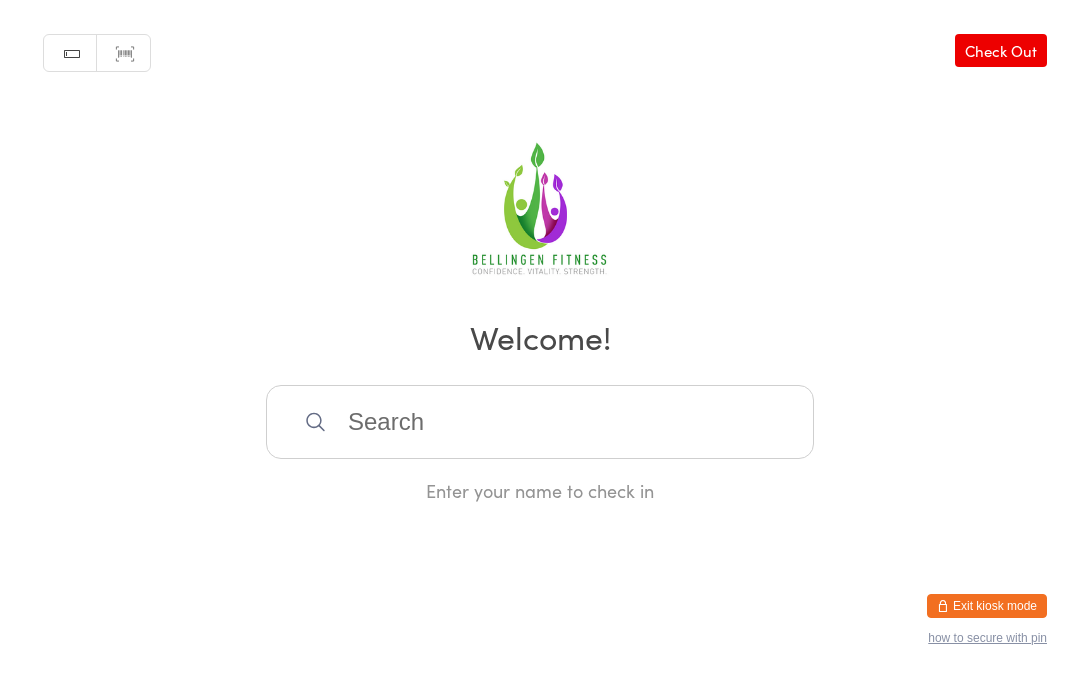 click at bounding box center [540, 422] 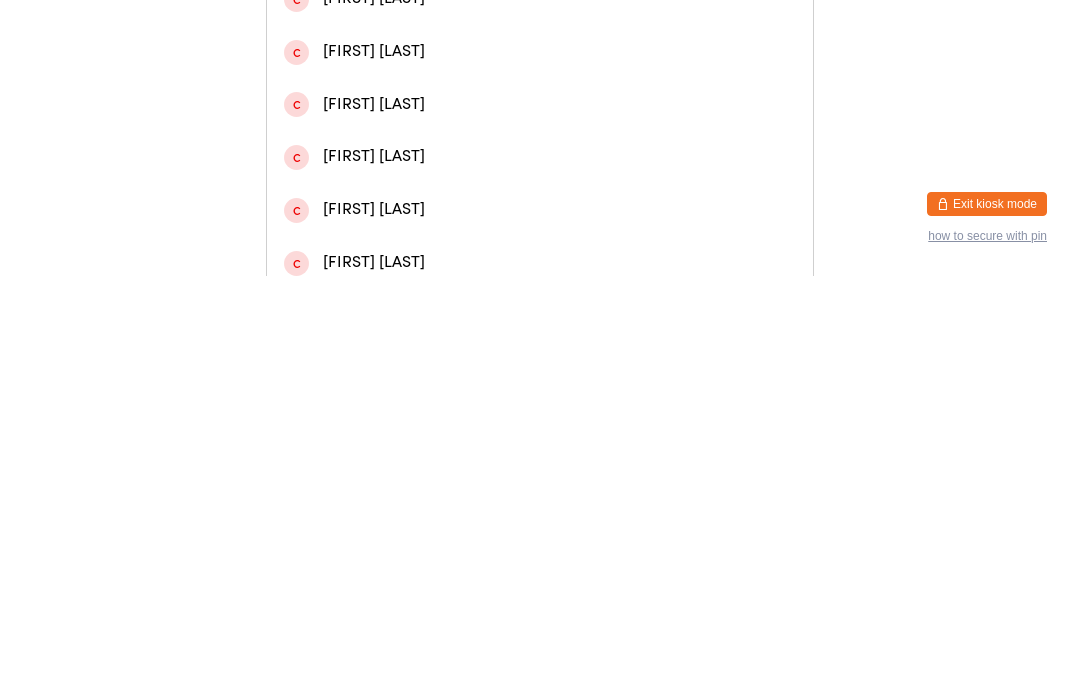 type on "Mars" 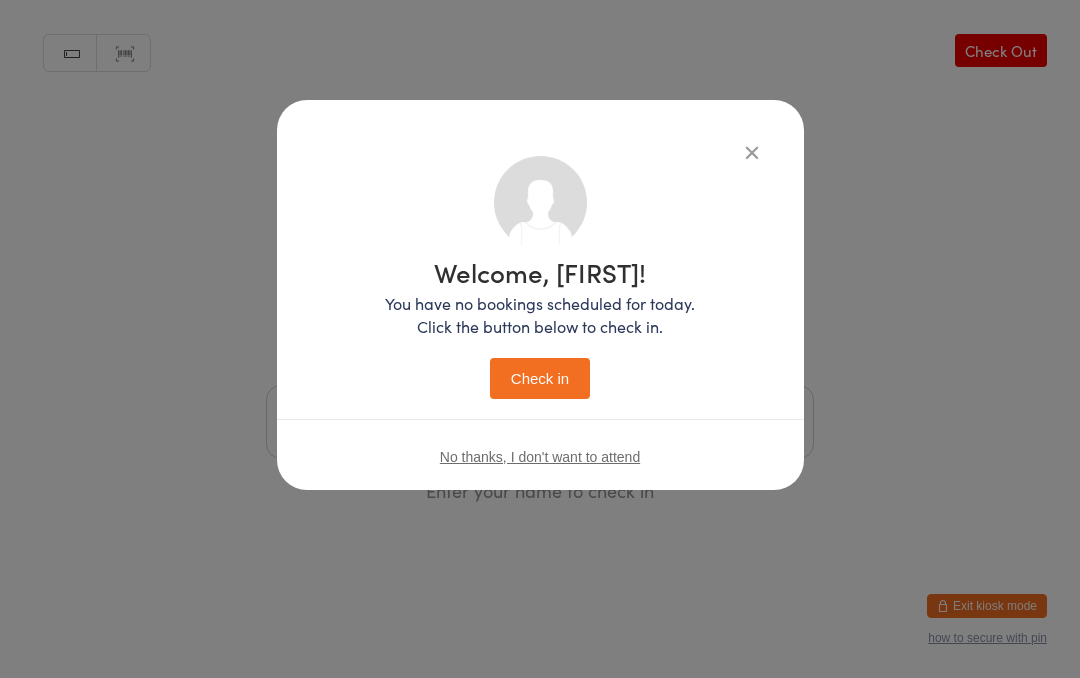 click at bounding box center [752, 152] 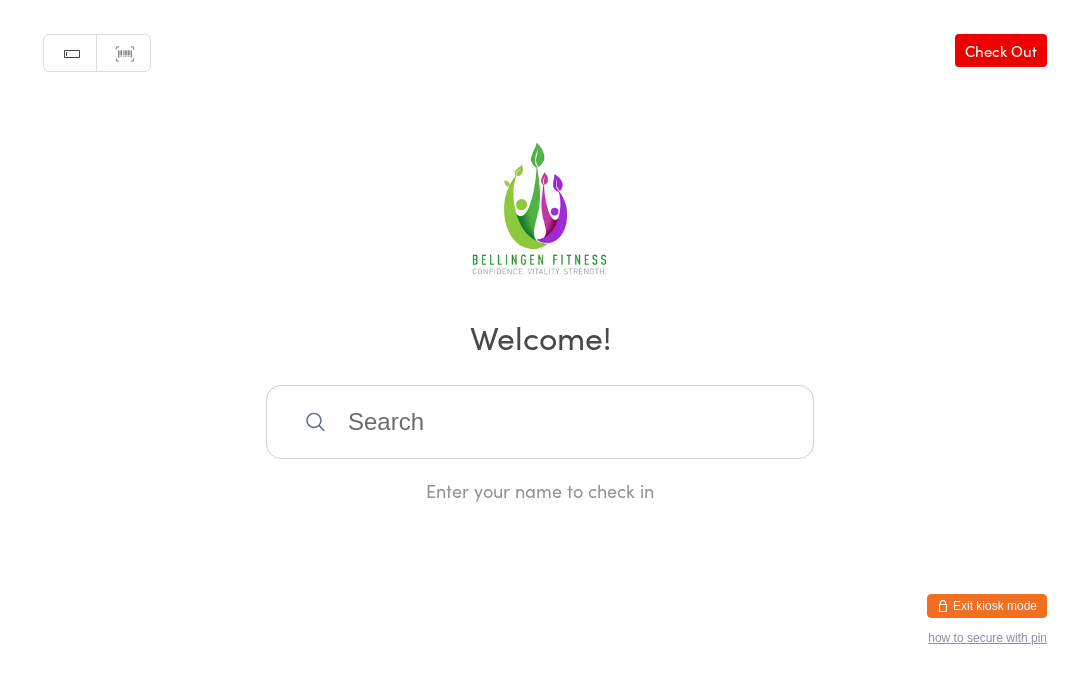click at bounding box center [540, 422] 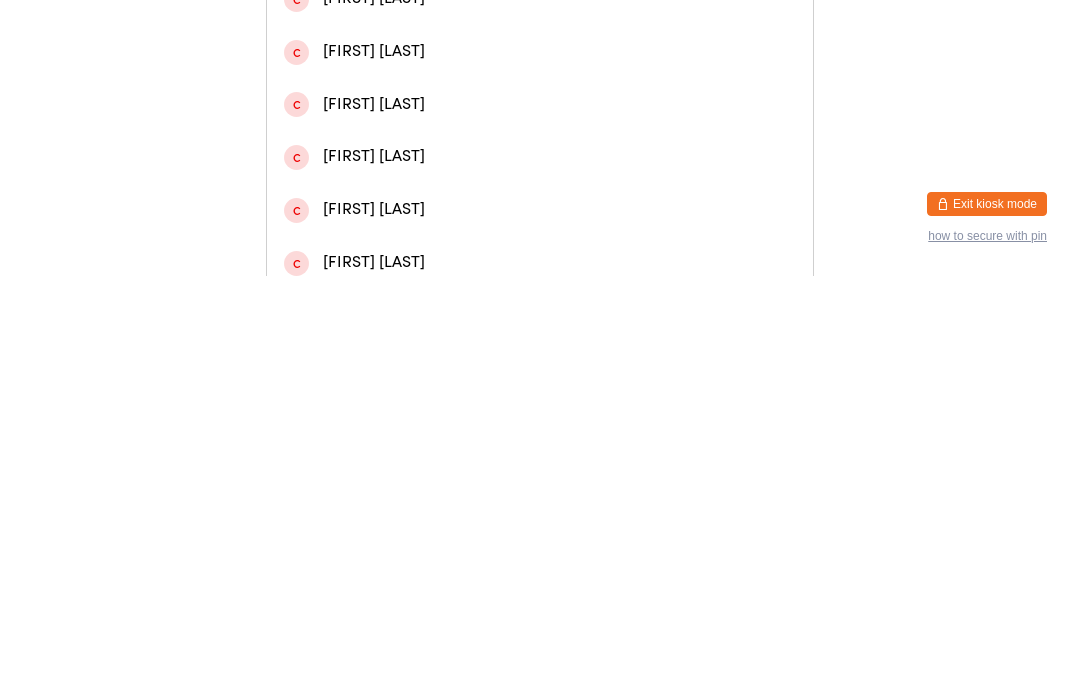 type on "Mars" 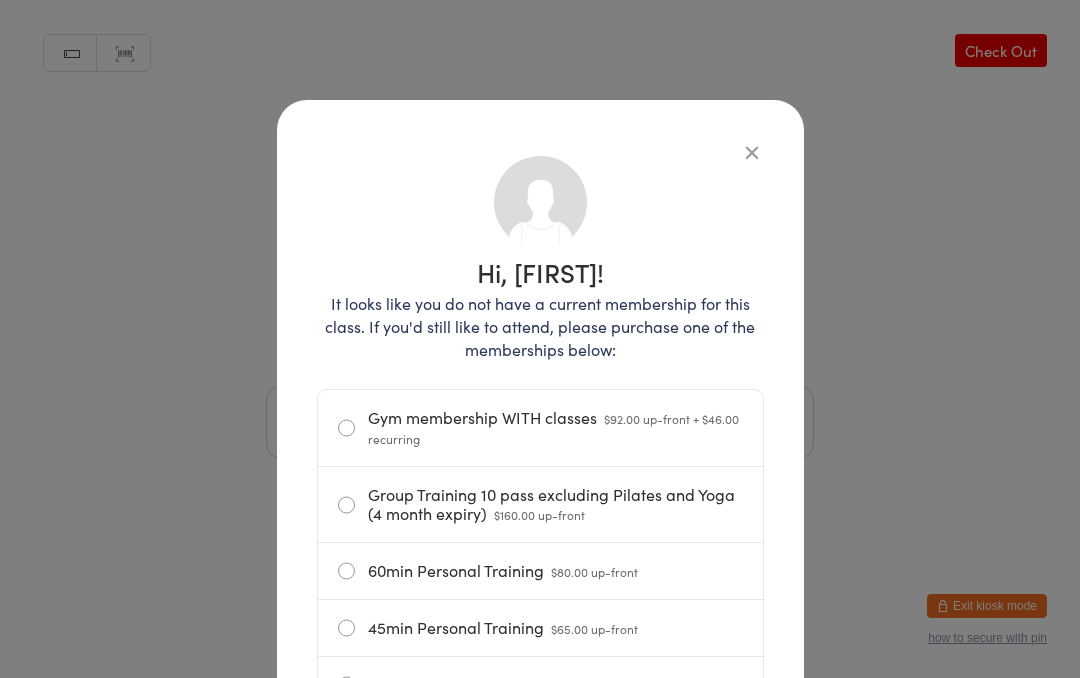 scroll, scrollTop: 0, scrollLeft: 0, axis: both 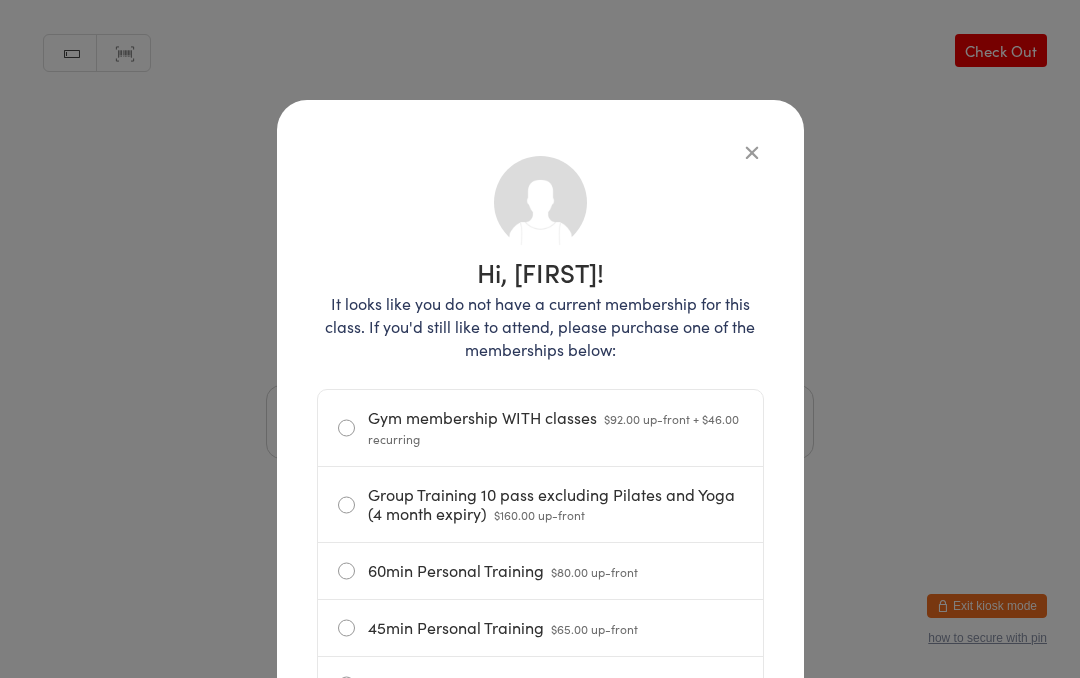 click at bounding box center [752, 152] 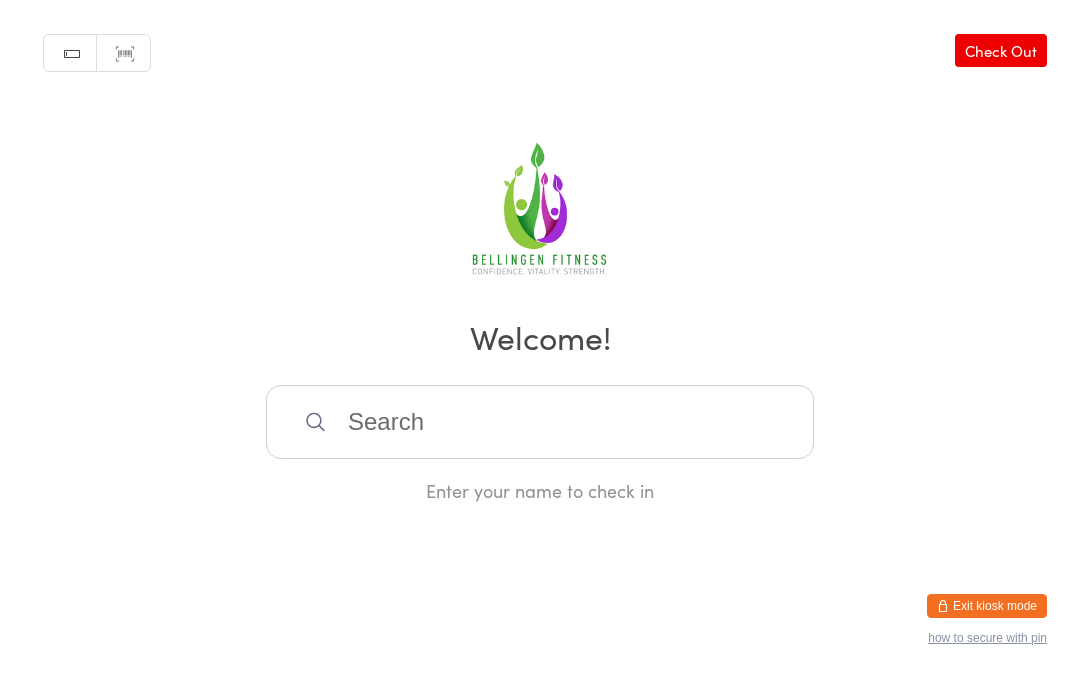 click at bounding box center [540, 422] 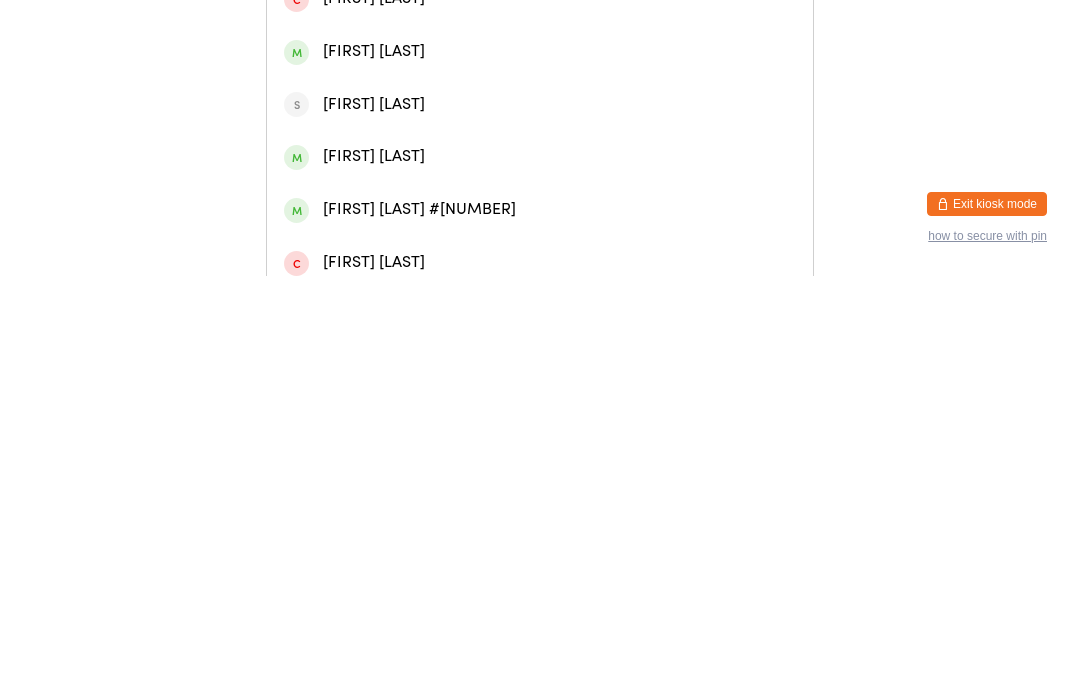 type on "Finn konie" 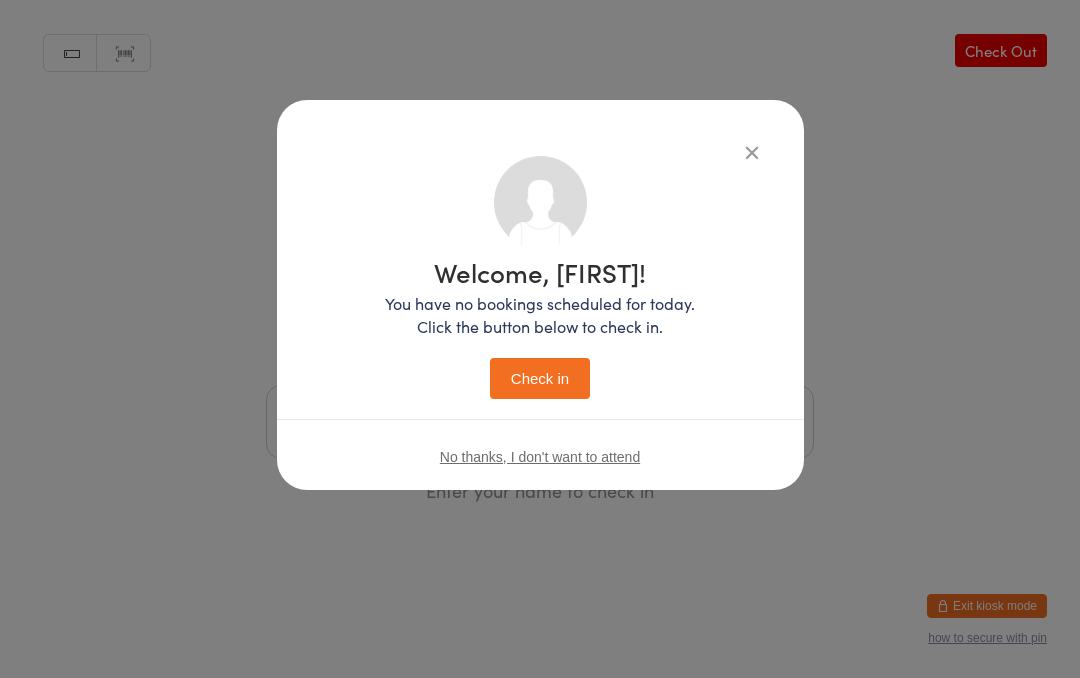click on "Welcome, Finn! You have no bookings scheduled for today. Click the button below to check in. Check in" at bounding box center [540, 329] 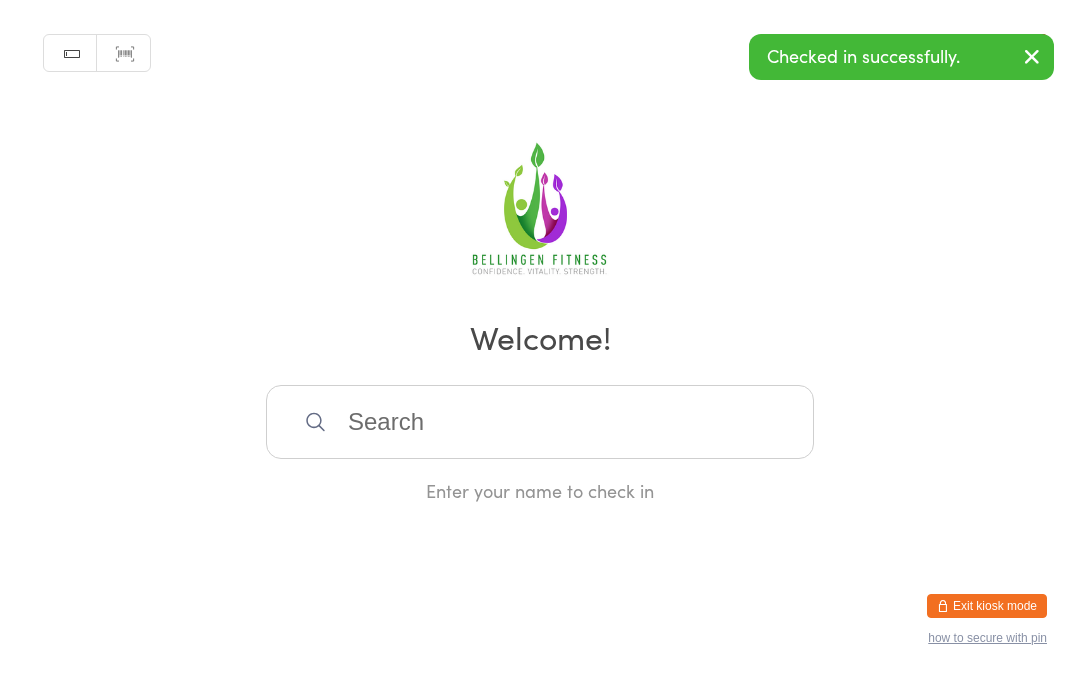 click at bounding box center (540, 422) 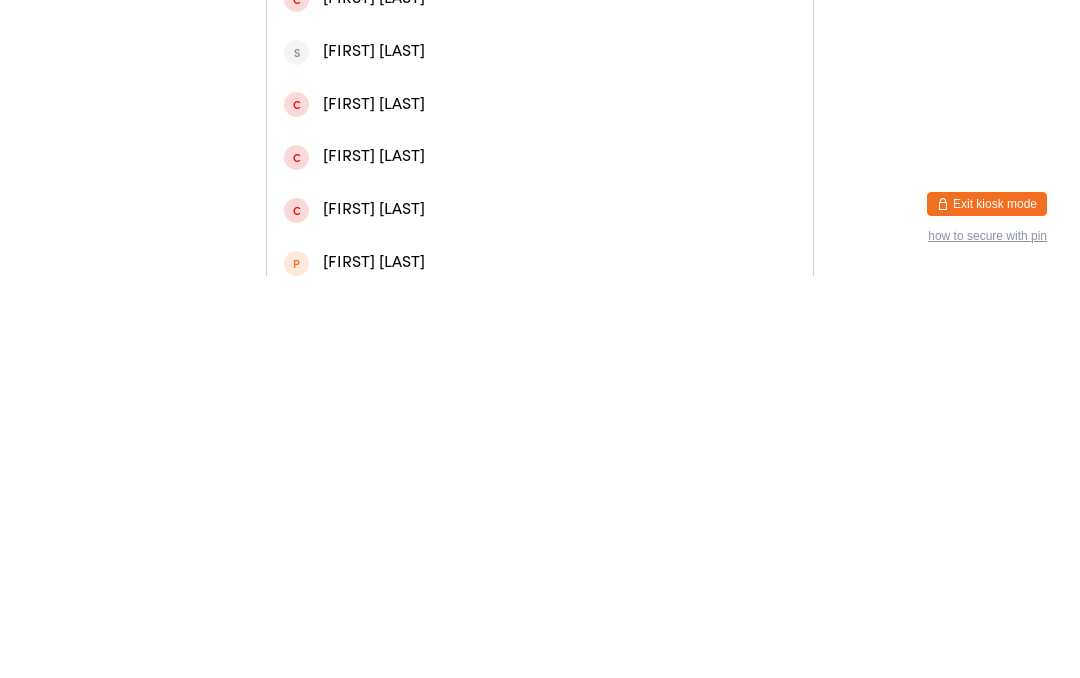 type on "Andrew kon" 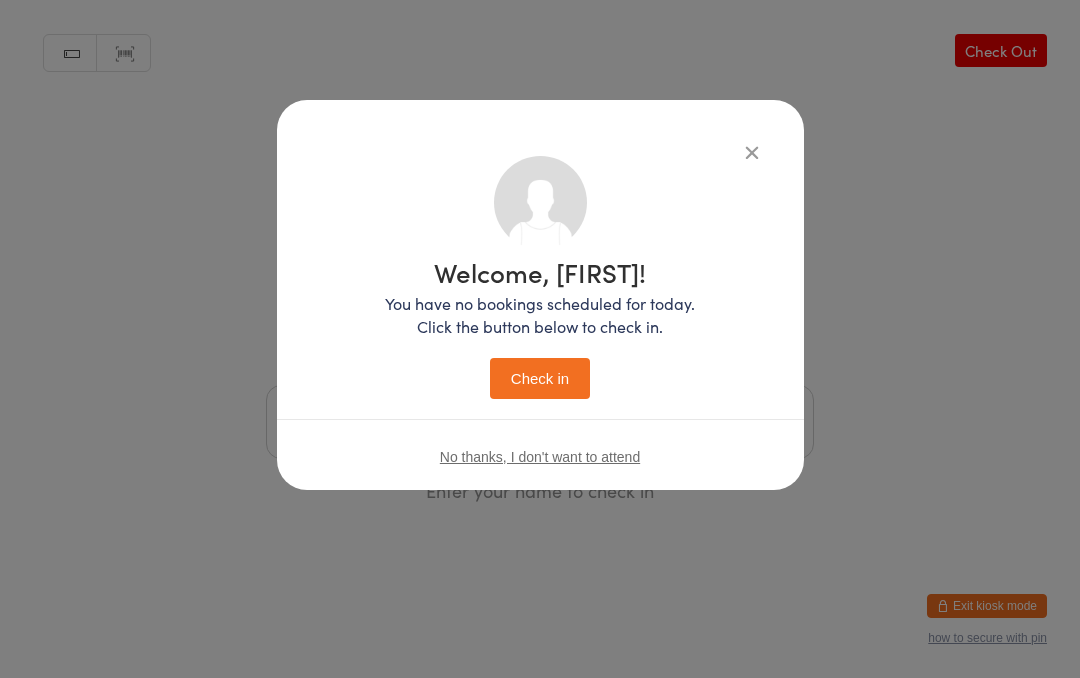 click on "Check in" at bounding box center [540, 378] 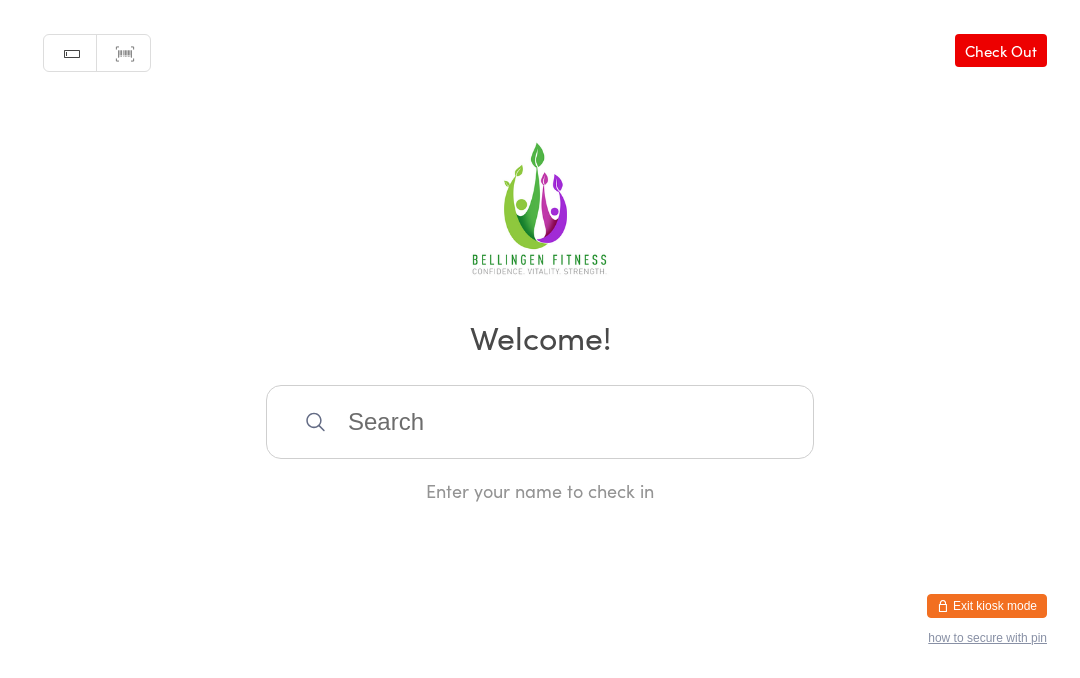 click at bounding box center (540, 422) 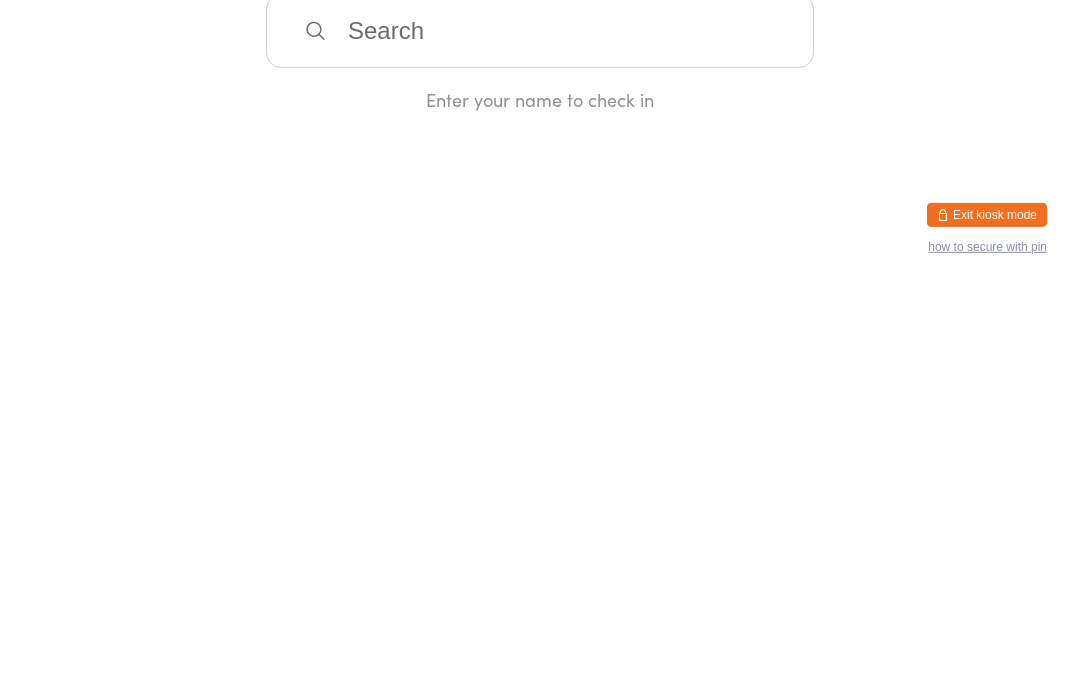 scroll, scrollTop: 0, scrollLeft: 0, axis: both 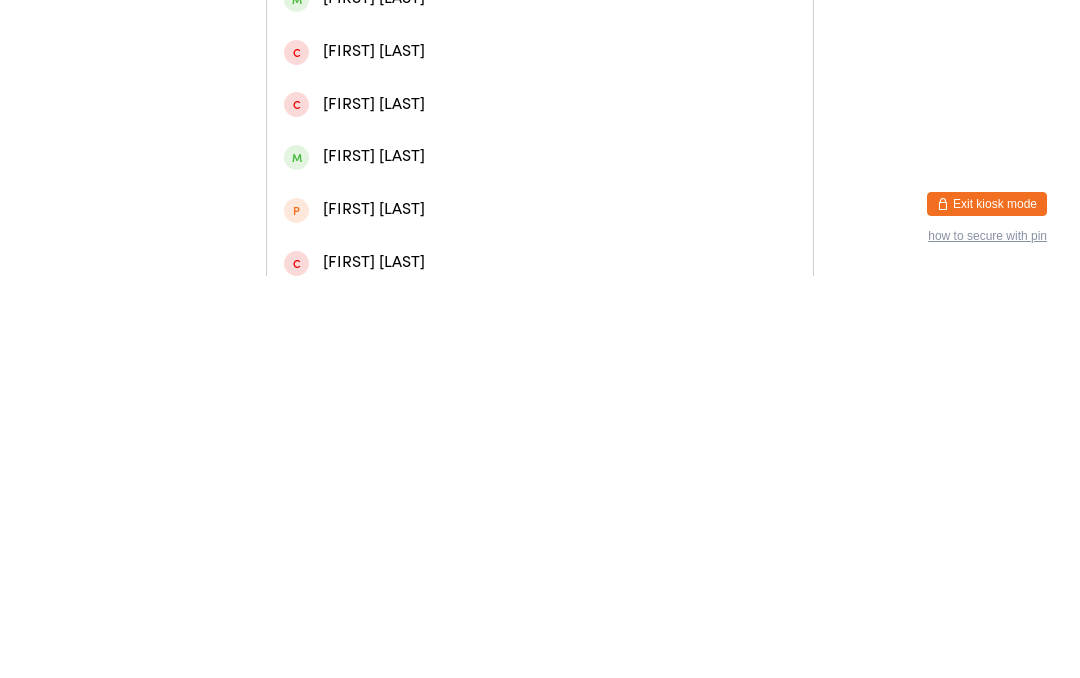 type on "[FIRST] [LAST]" 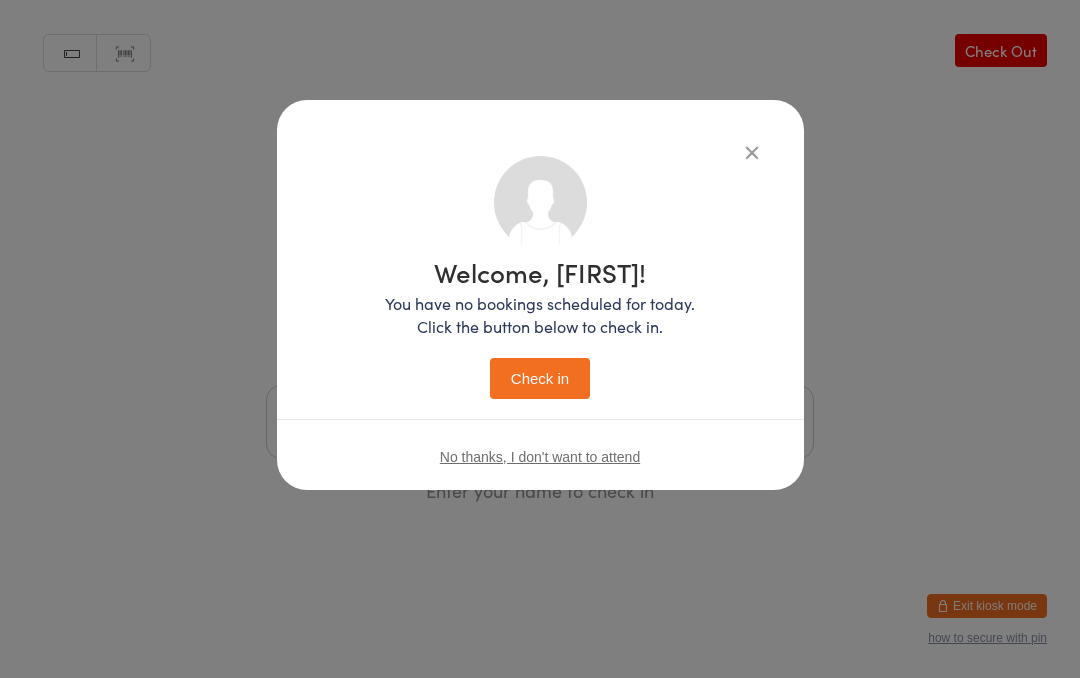 click on "Check in" at bounding box center (540, 378) 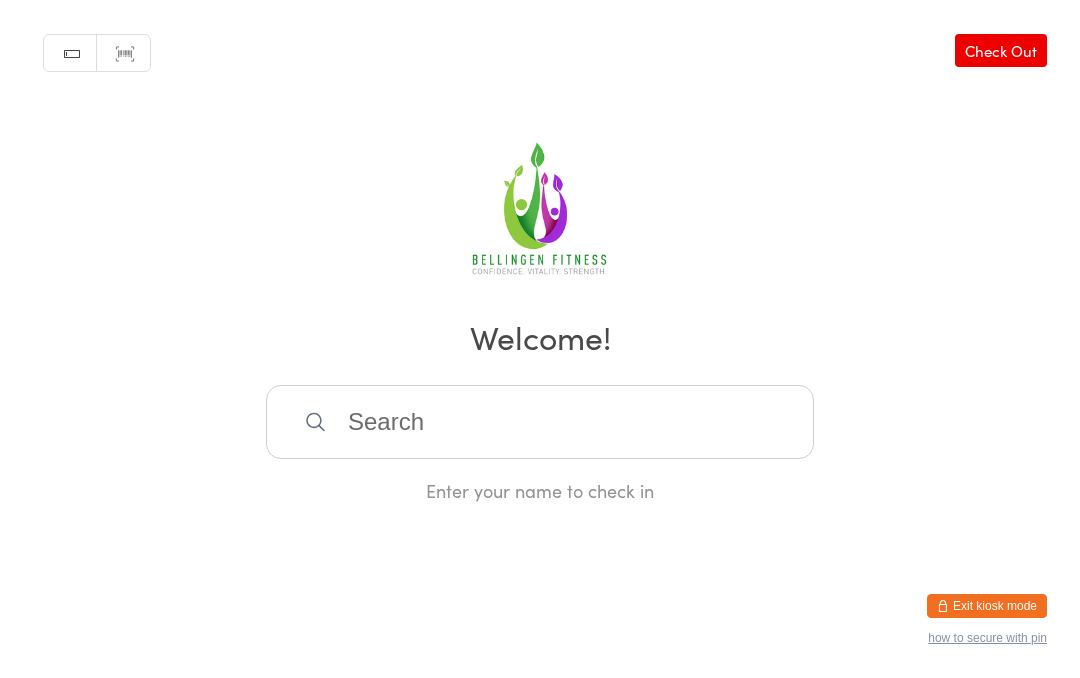 click at bounding box center (540, 422) 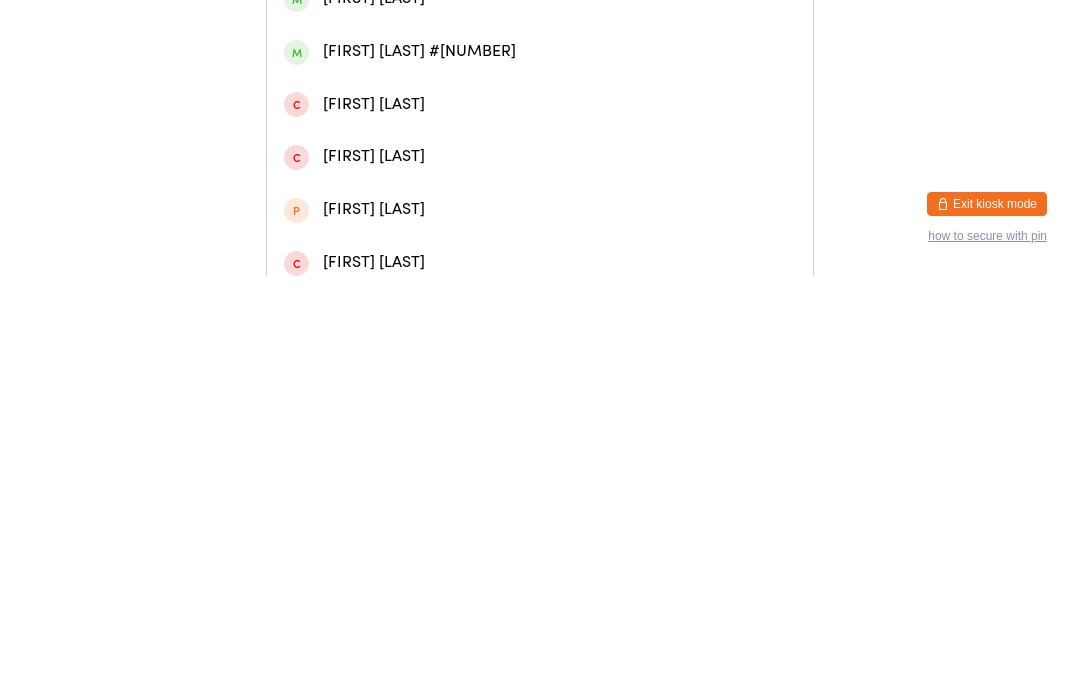 type on "[FIRST] [LAST]" 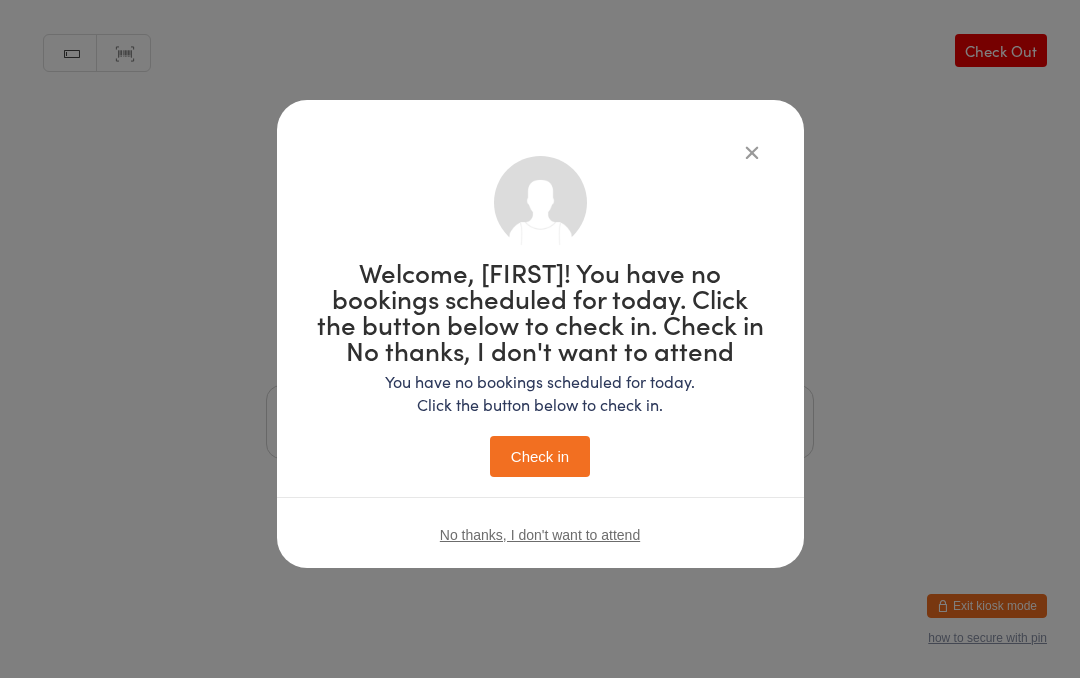 click on "Check in" at bounding box center (540, 456) 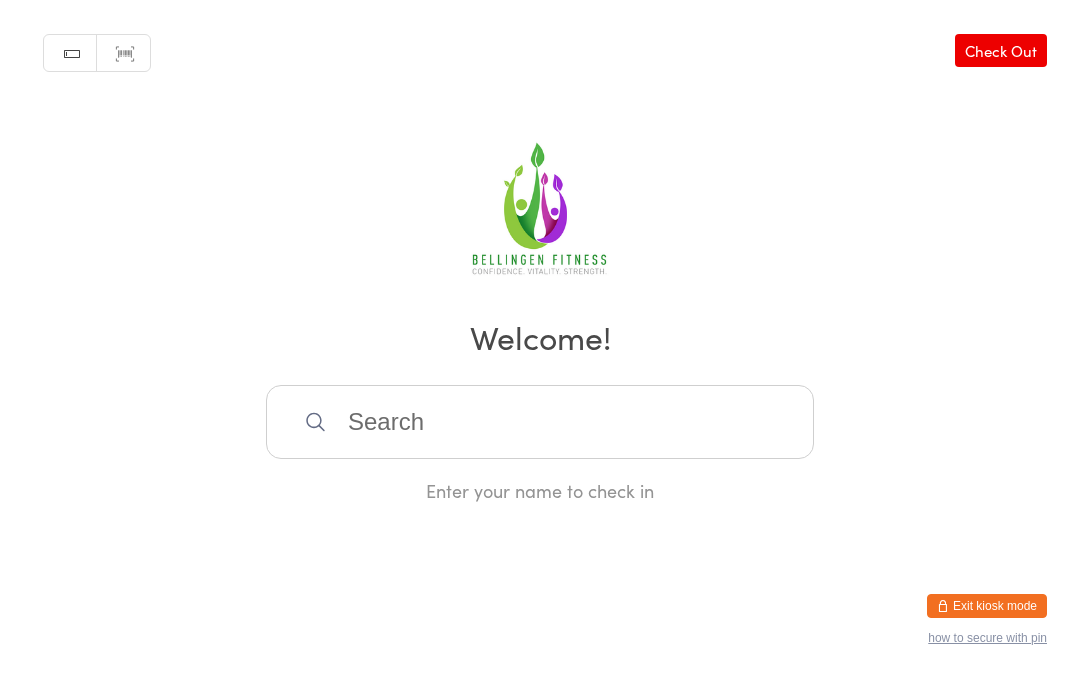 click at bounding box center [540, 422] 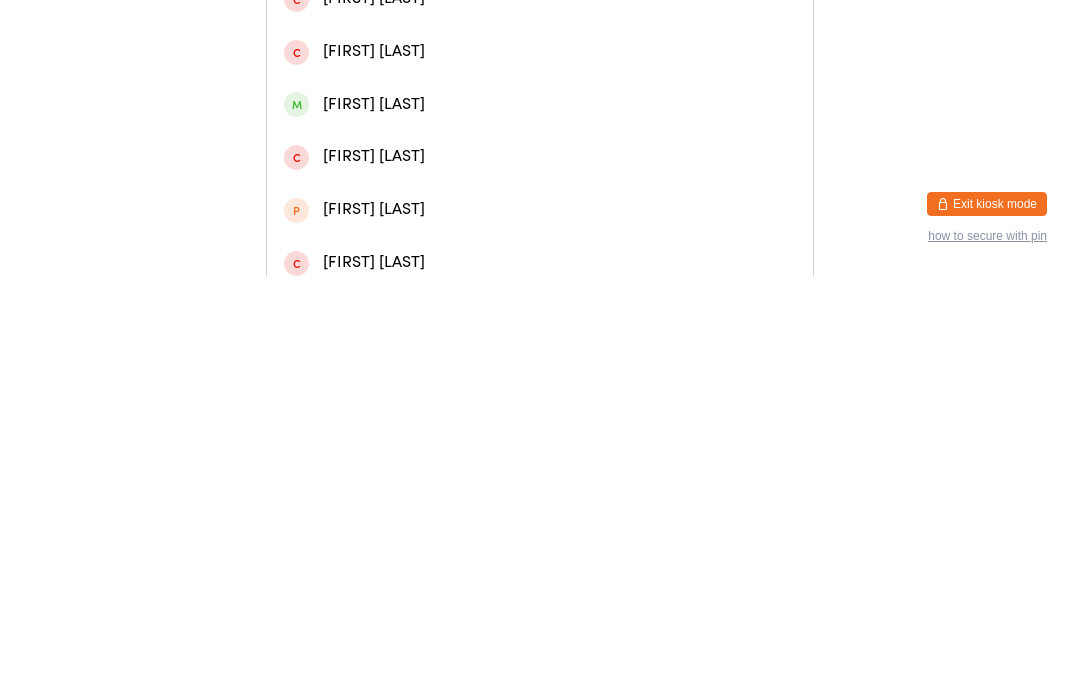 type on "[FIRST]" 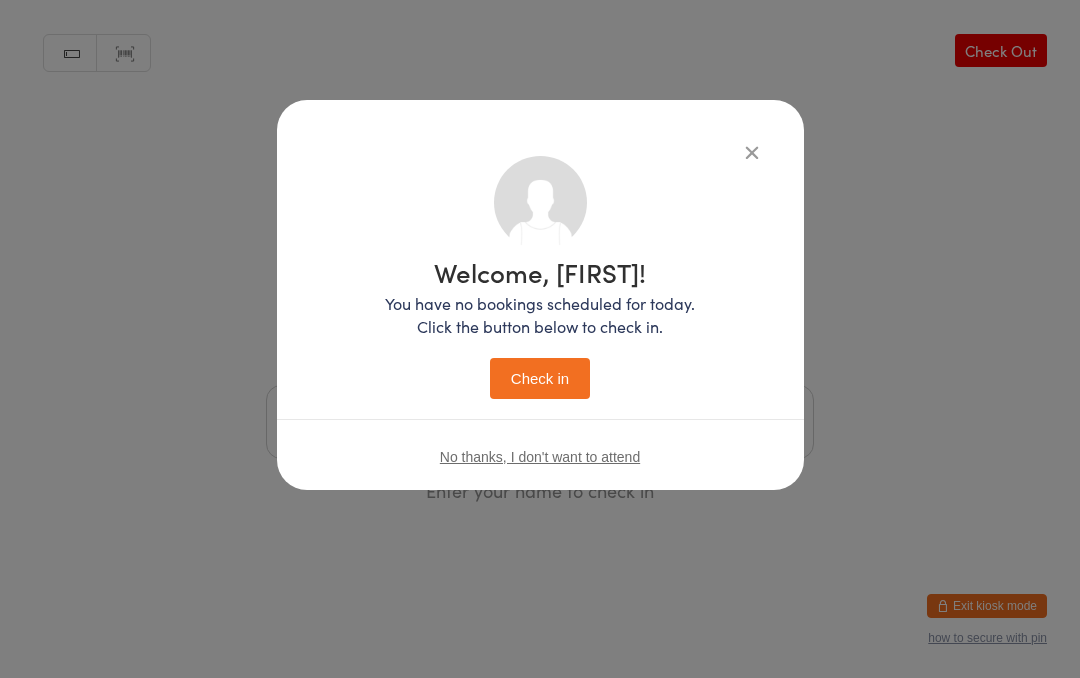 click on "Check in" at bounding box center (540, 378) 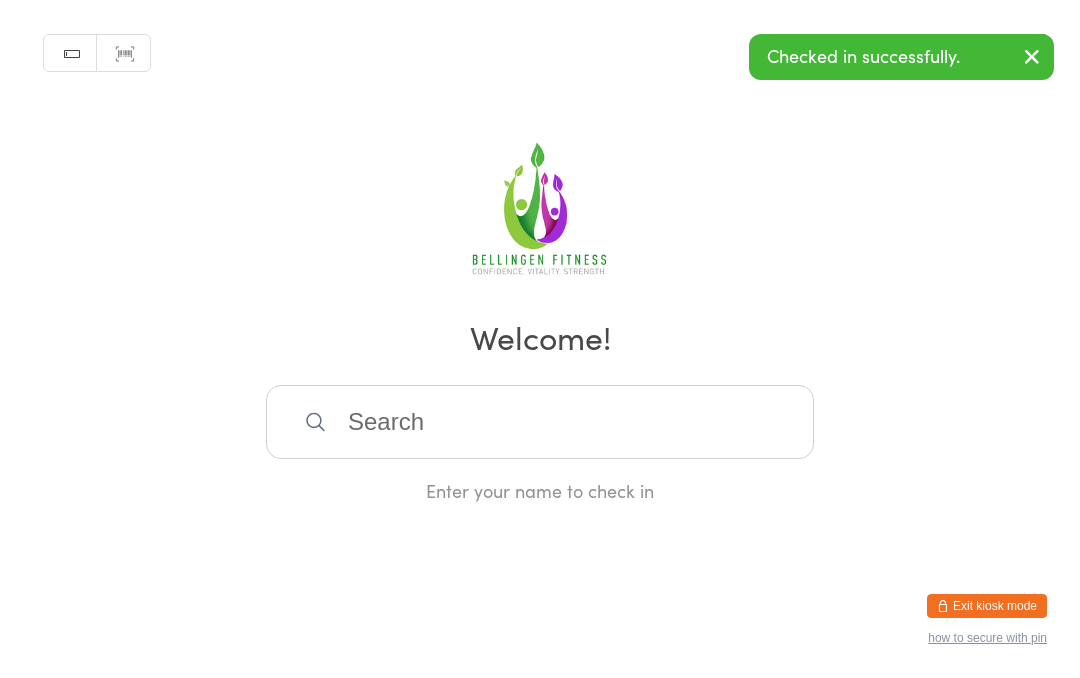 click on "Manual search Scanner input Check Out Welcome! Enter your name to check in" at bounding box center (540, 251) 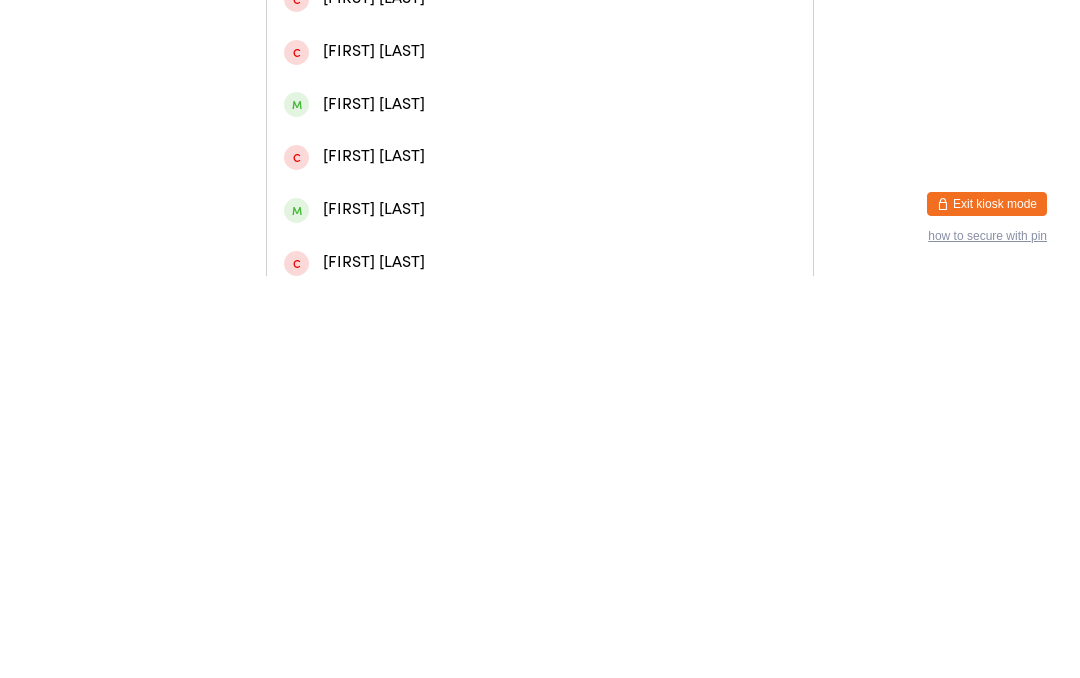 type on "Micah" 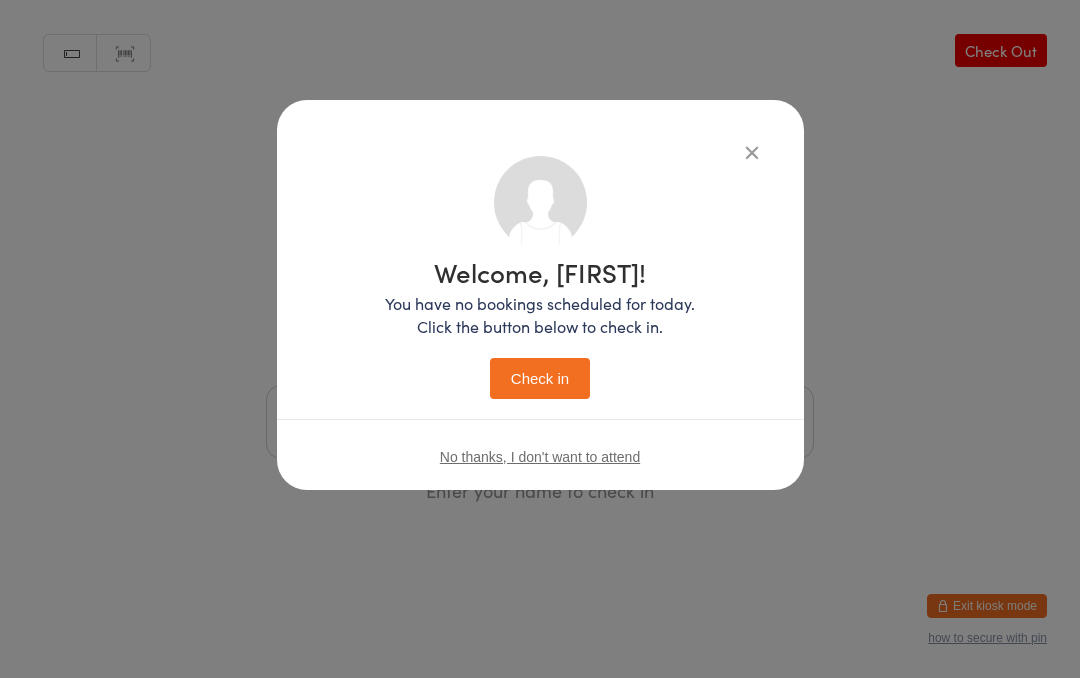 click on "Check in" at bounding box center [540, 378] 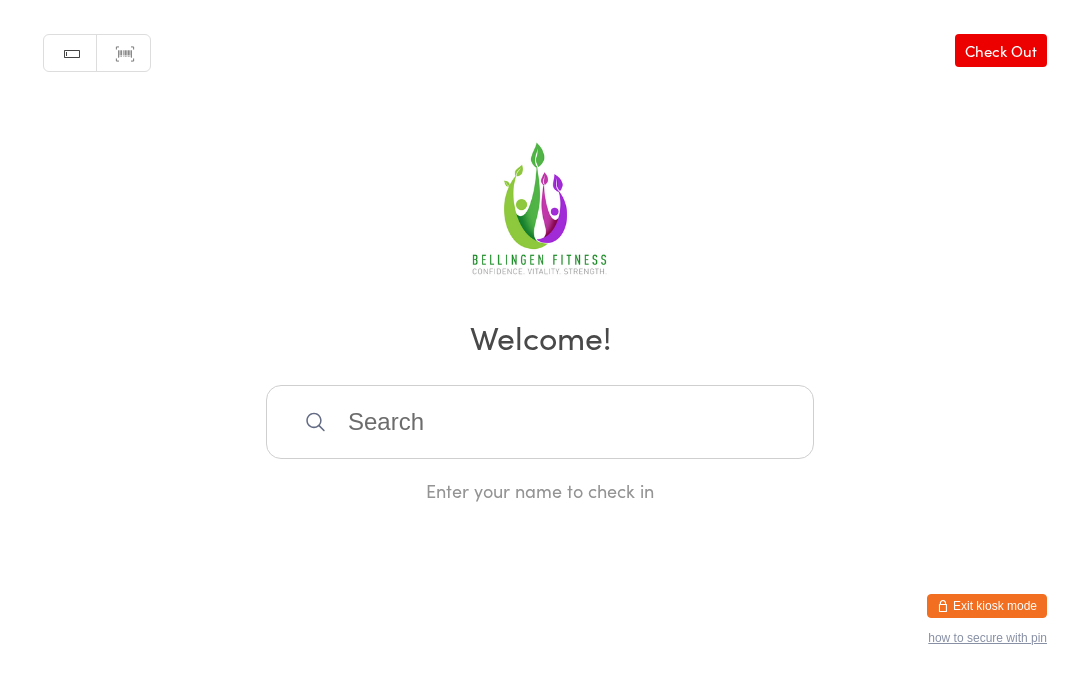 click at bounding box center (540, 422) 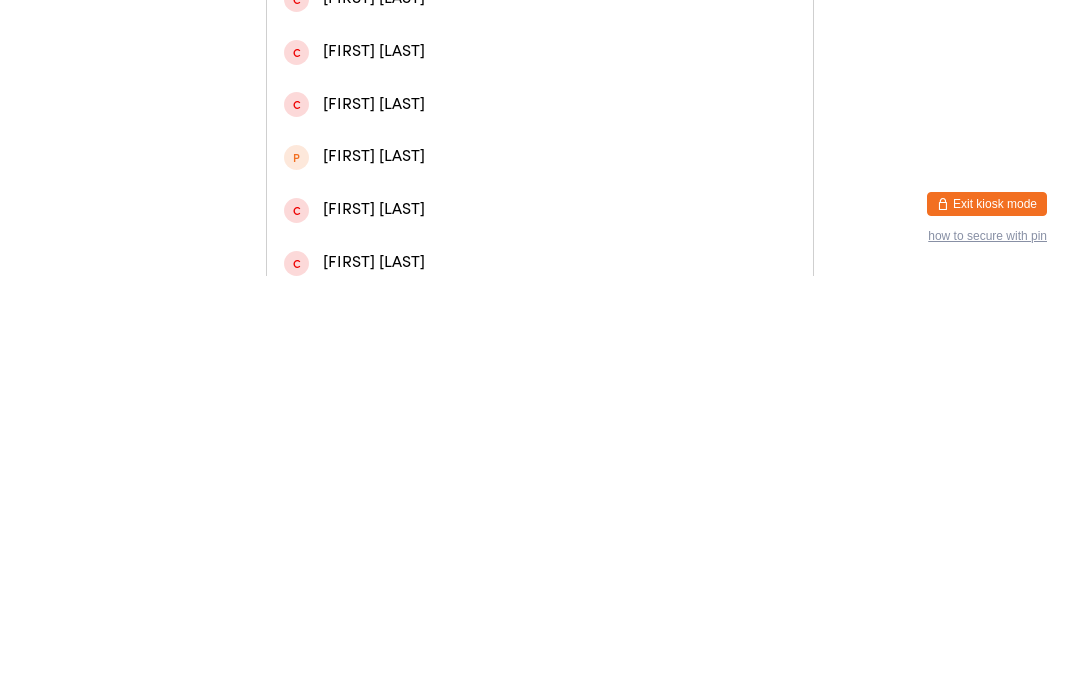 type on "[FIRST] [LAST]" 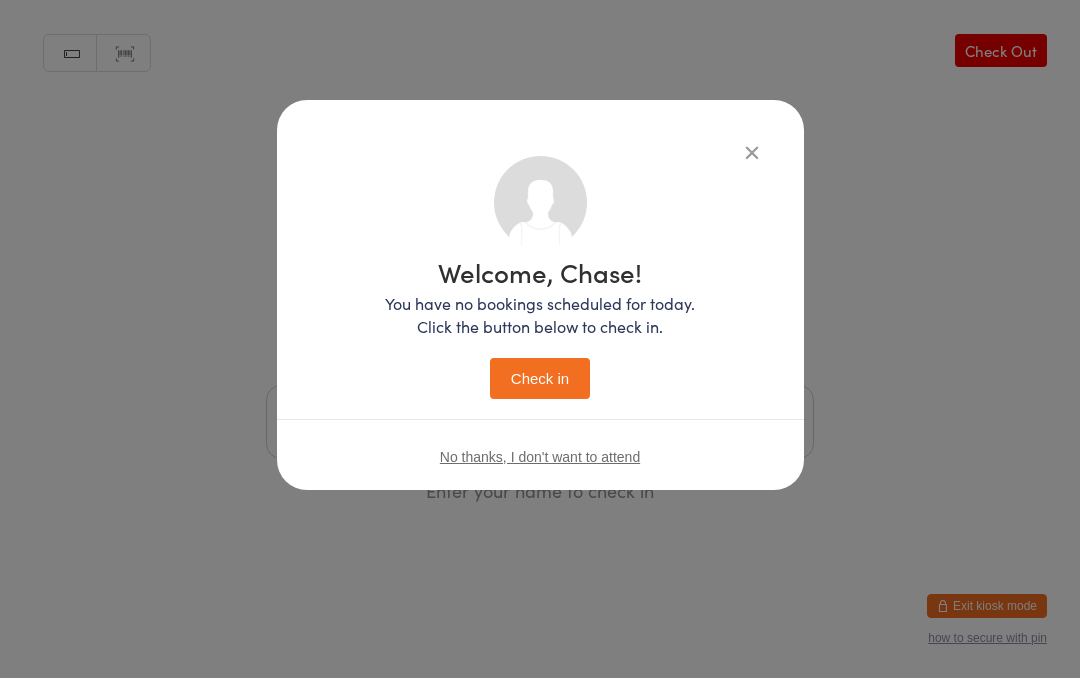 click on "Check in" at bounding box center [540, 378] 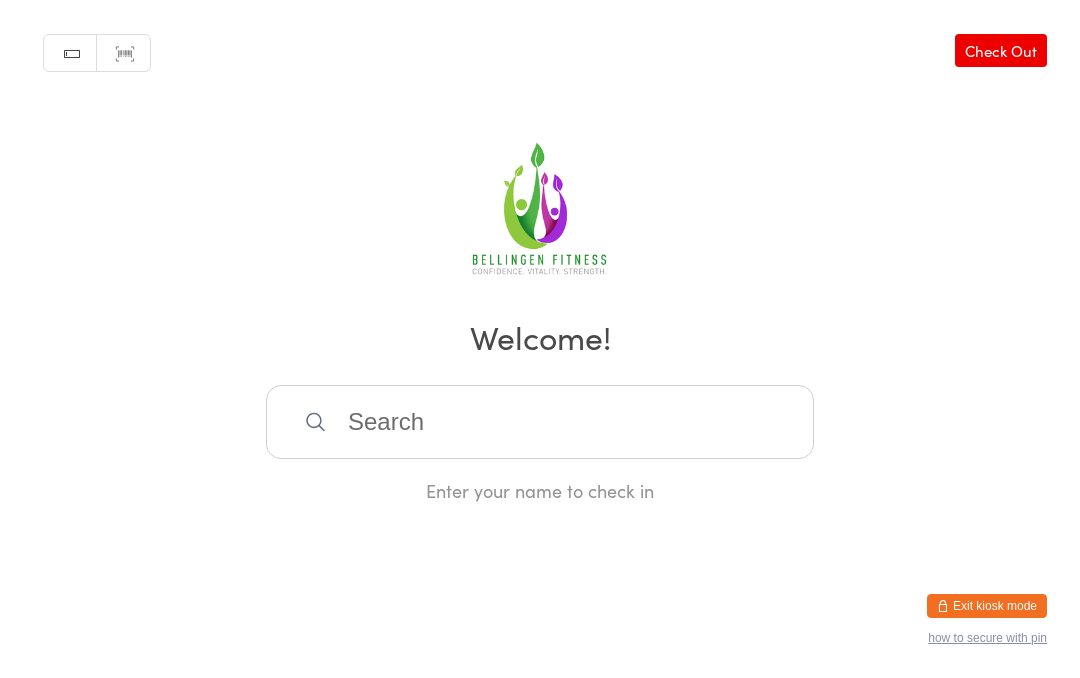 click at bounding box center (540, 422) 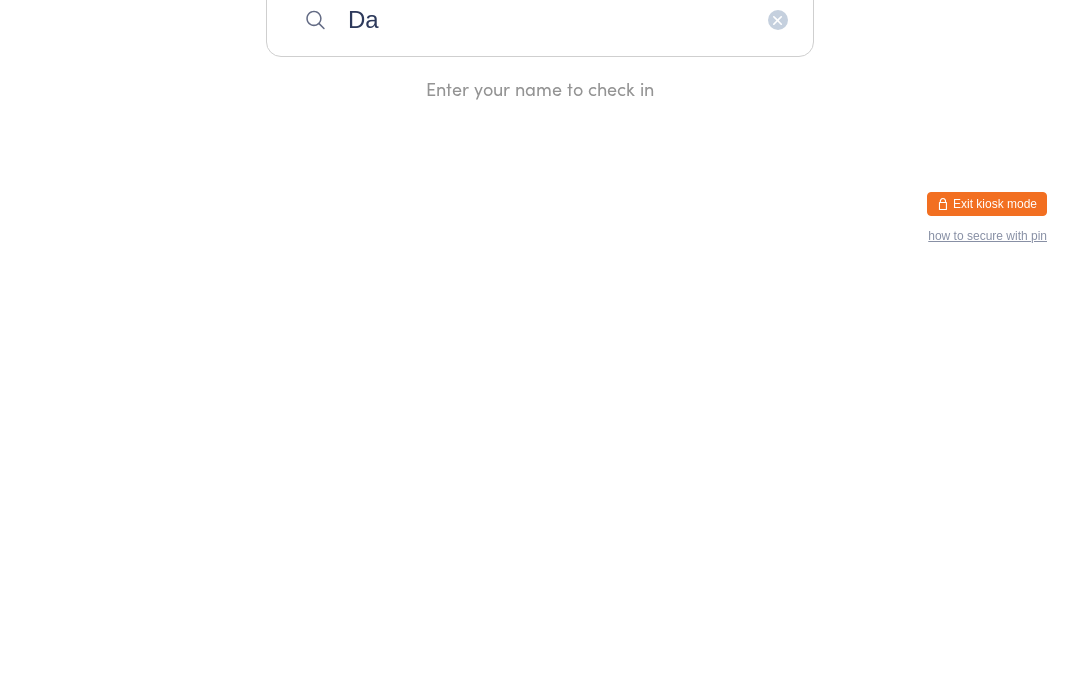 type on "Dan" 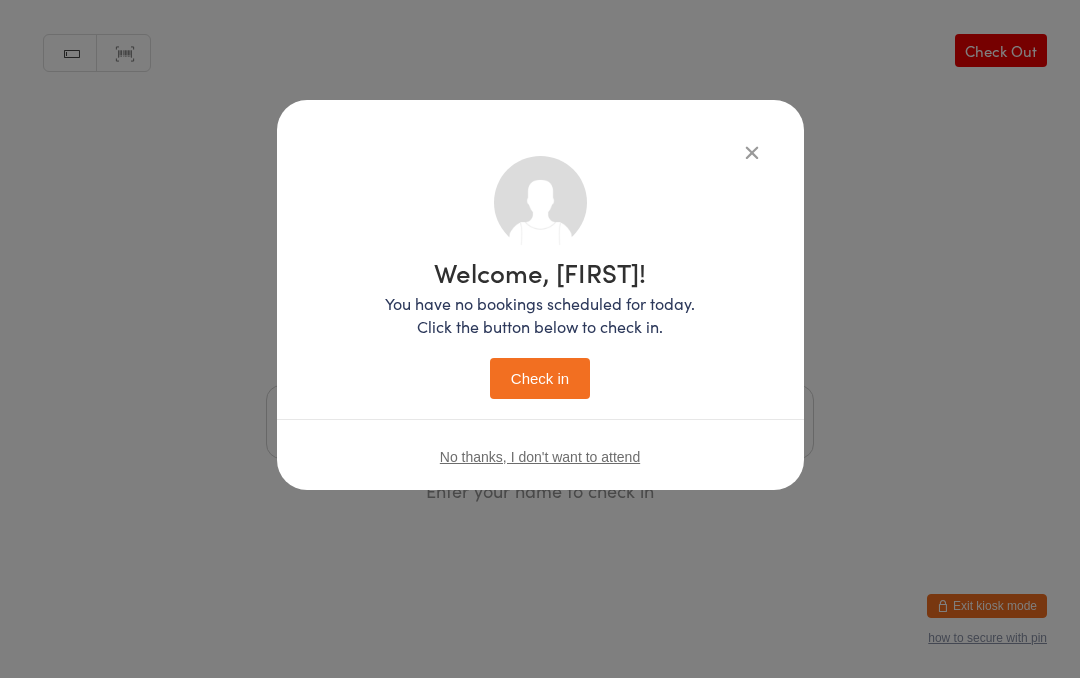 click on "Check in" at bounding box center (540, 378) 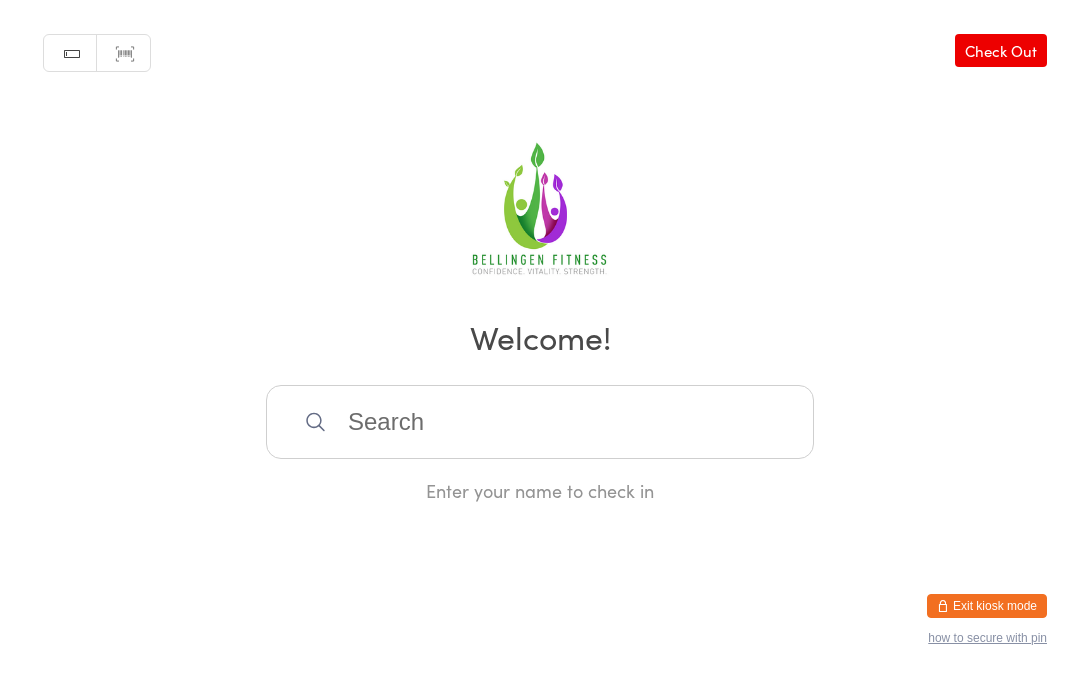 click at bounding box center (540, 422) 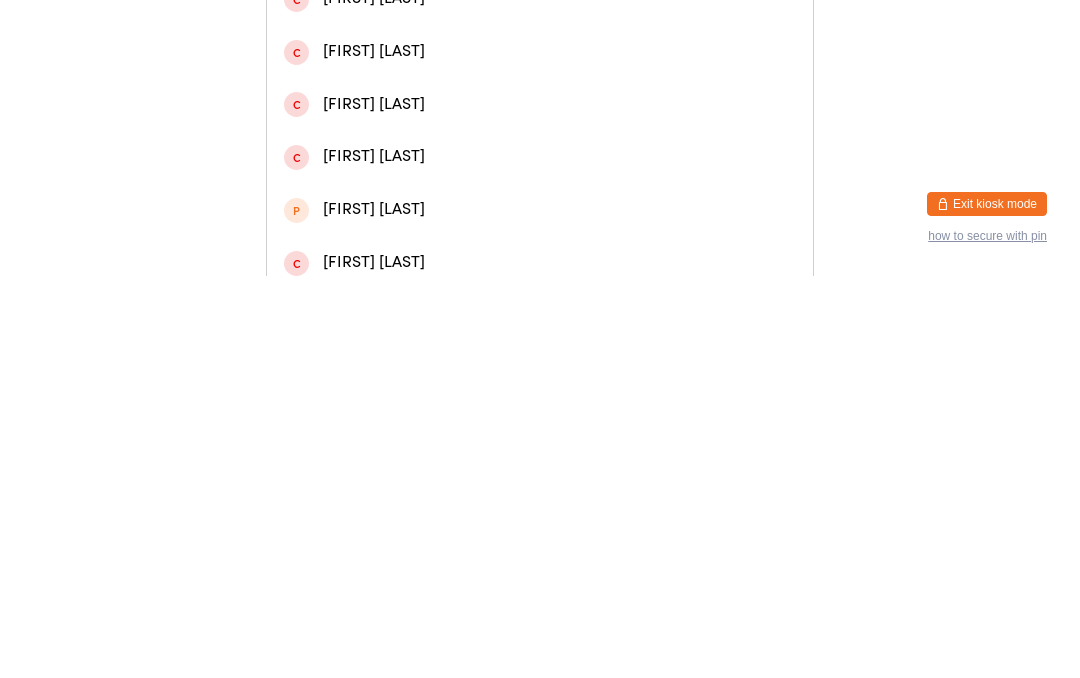 type on "Dave" 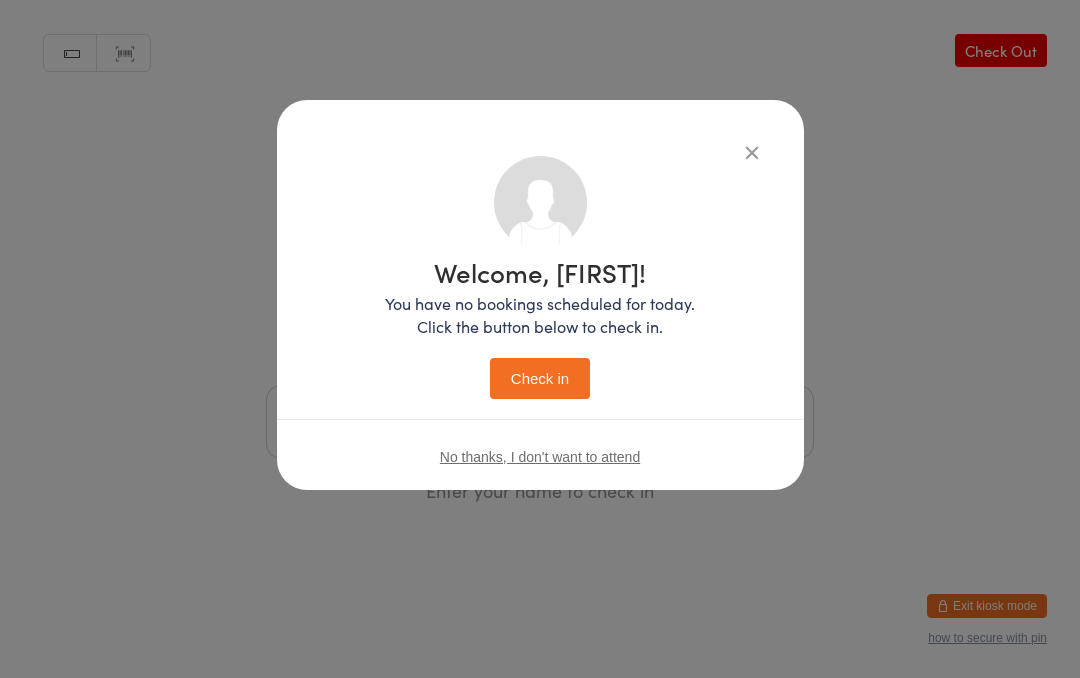 click at bounding box center (752, 152) 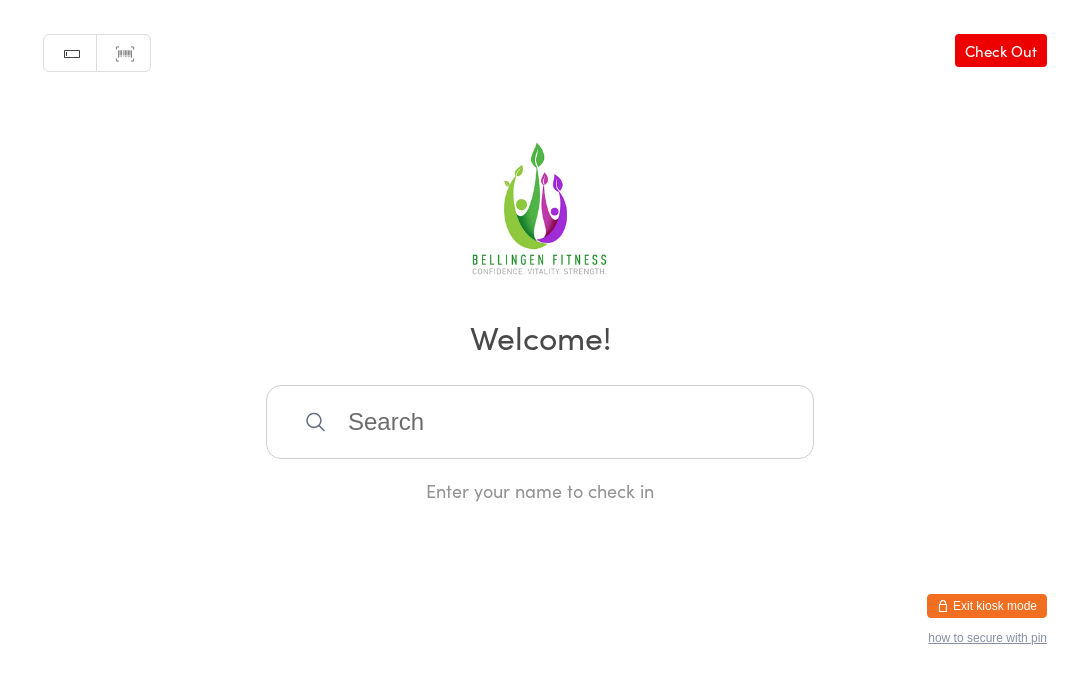 click at bounding box center (540, 422) 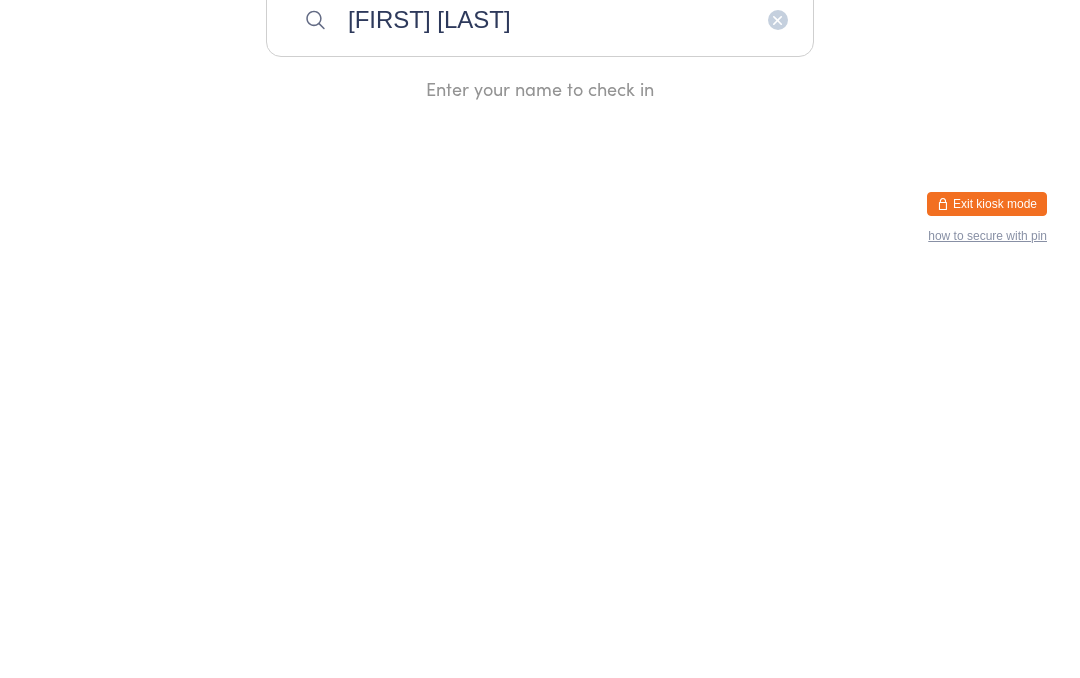 type on "[FIRST] [LAST]" 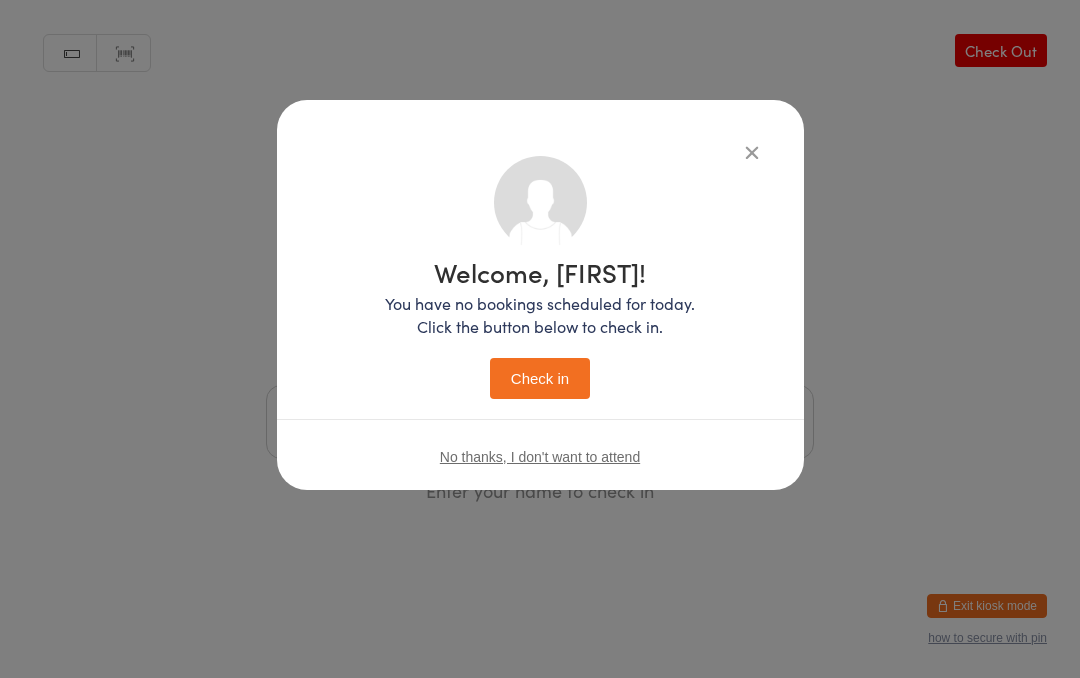 click on "Check in" at bounding box center (540, 378) 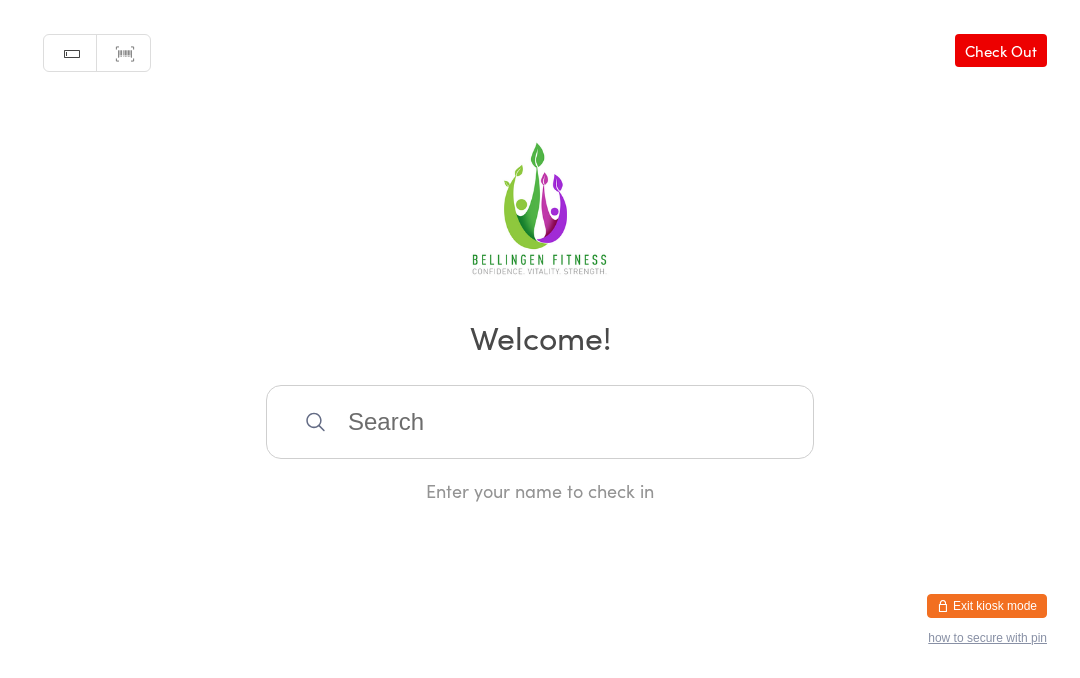 click at bounding box center [540, 422] 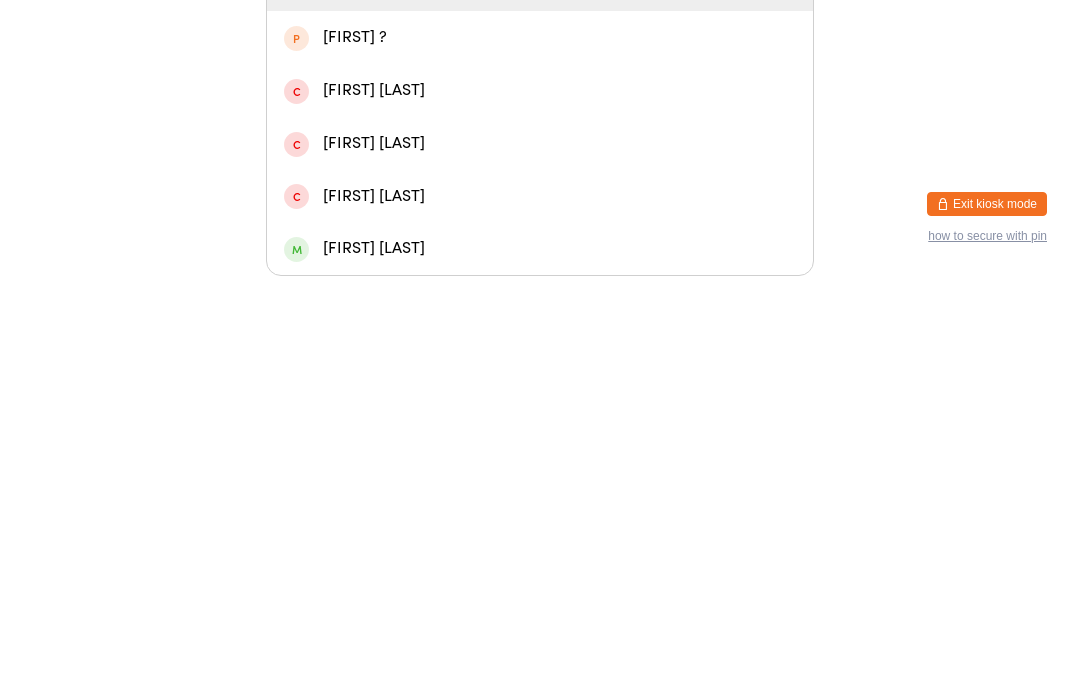 type on "Maeve" 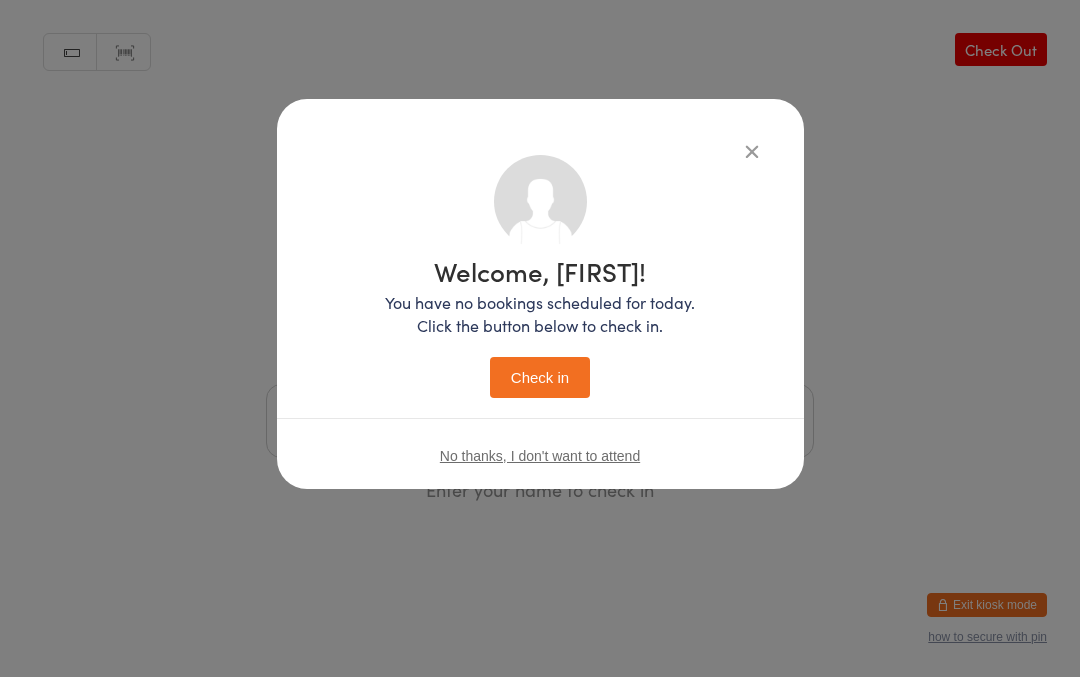 click on "Check in" at bounding box center [540, 378] 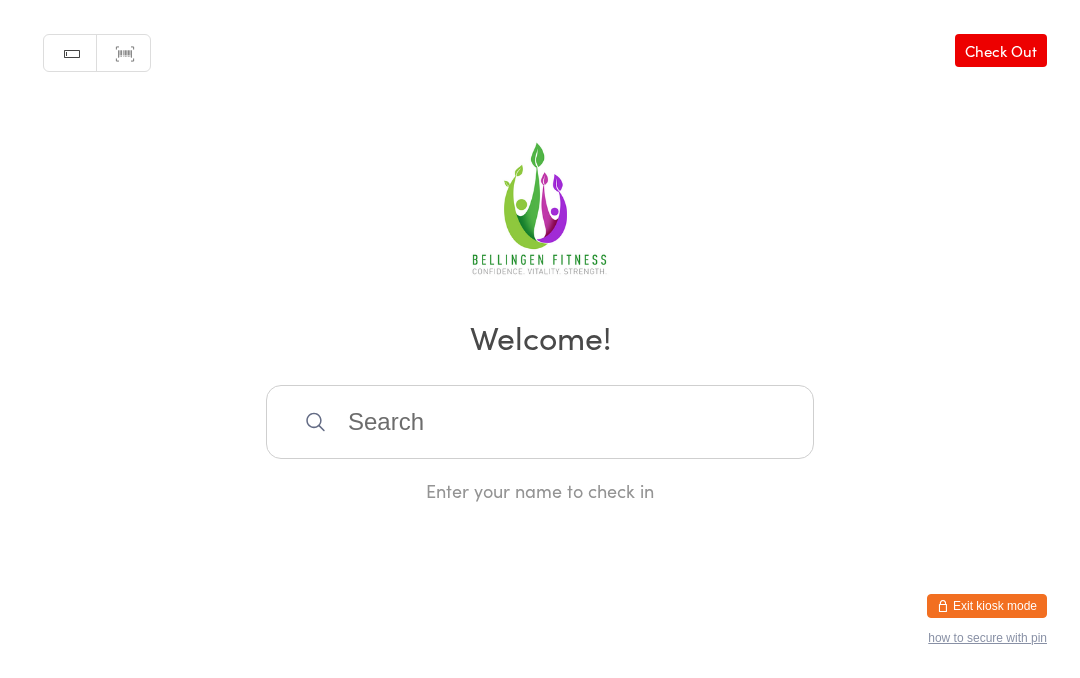 click at bounding box center (540, 422) 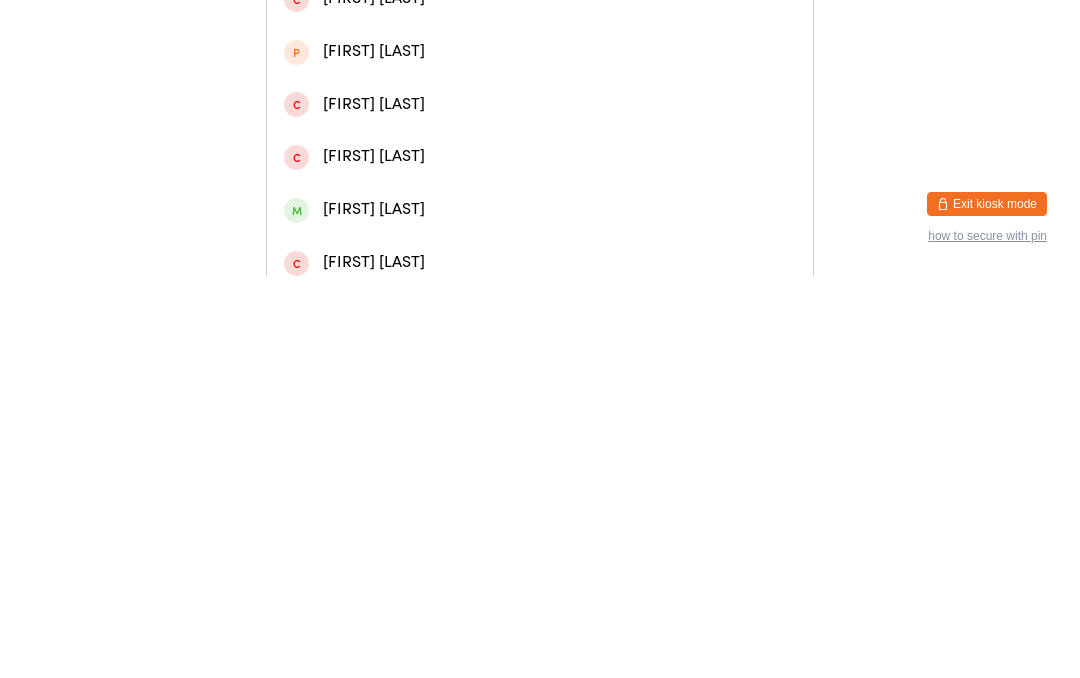 type on "Masen" 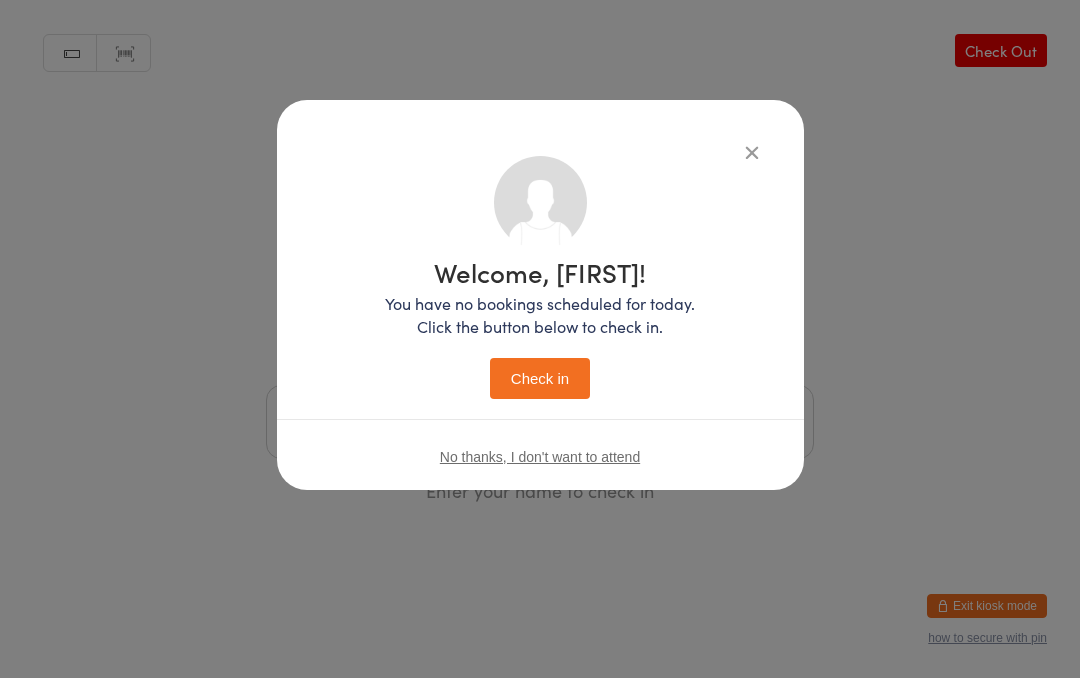 click on "Check in" at bounding box center [540, 378] 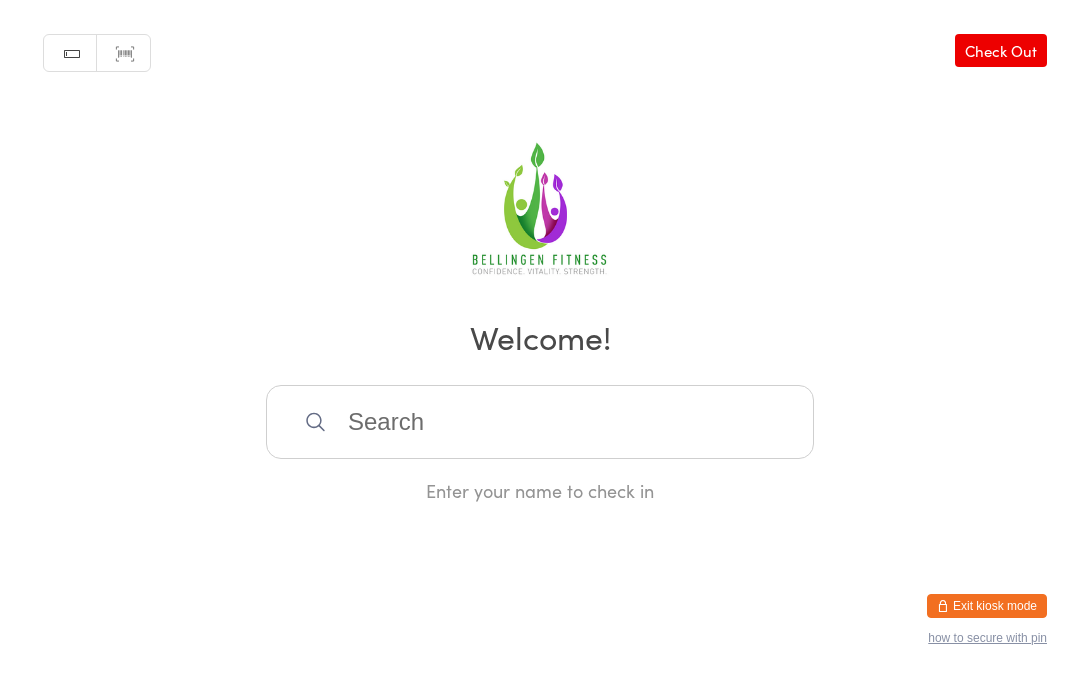 click at bounding box center [540, 422] 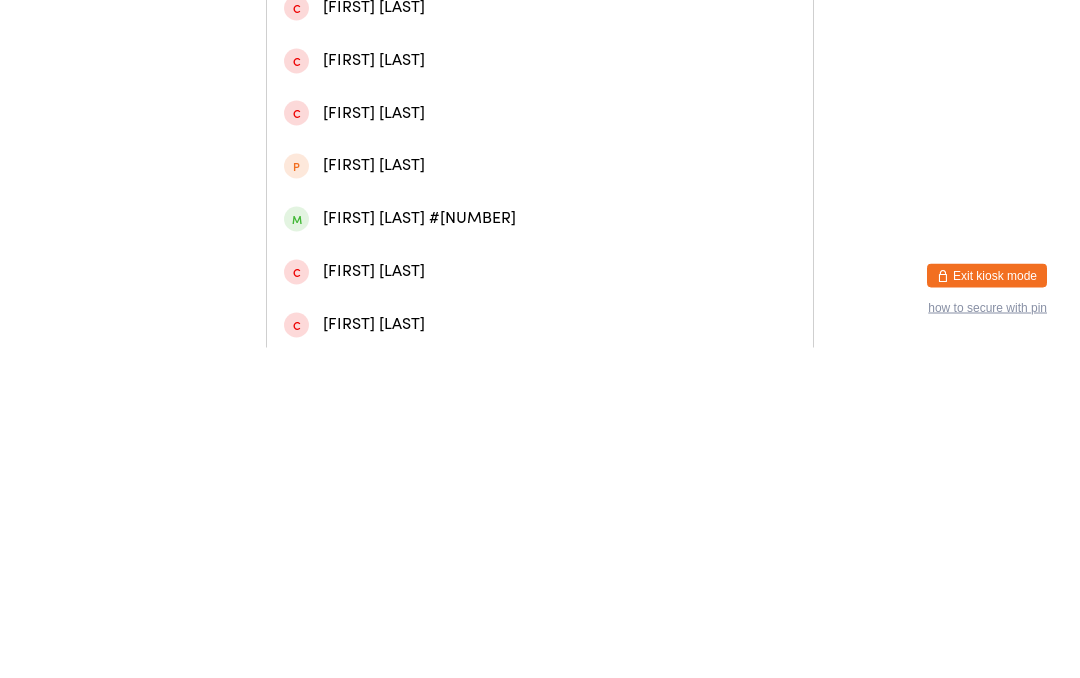 scroll, scrollTop: 548, scrollLeft: 0, axis: vertical 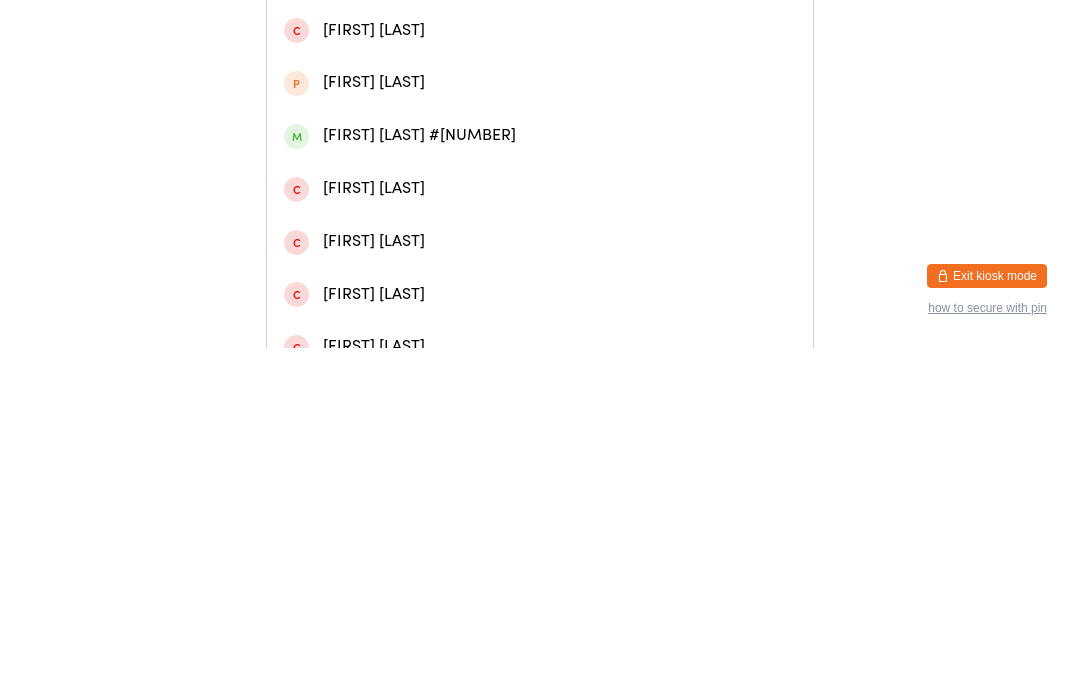 type on "[FIRST]" 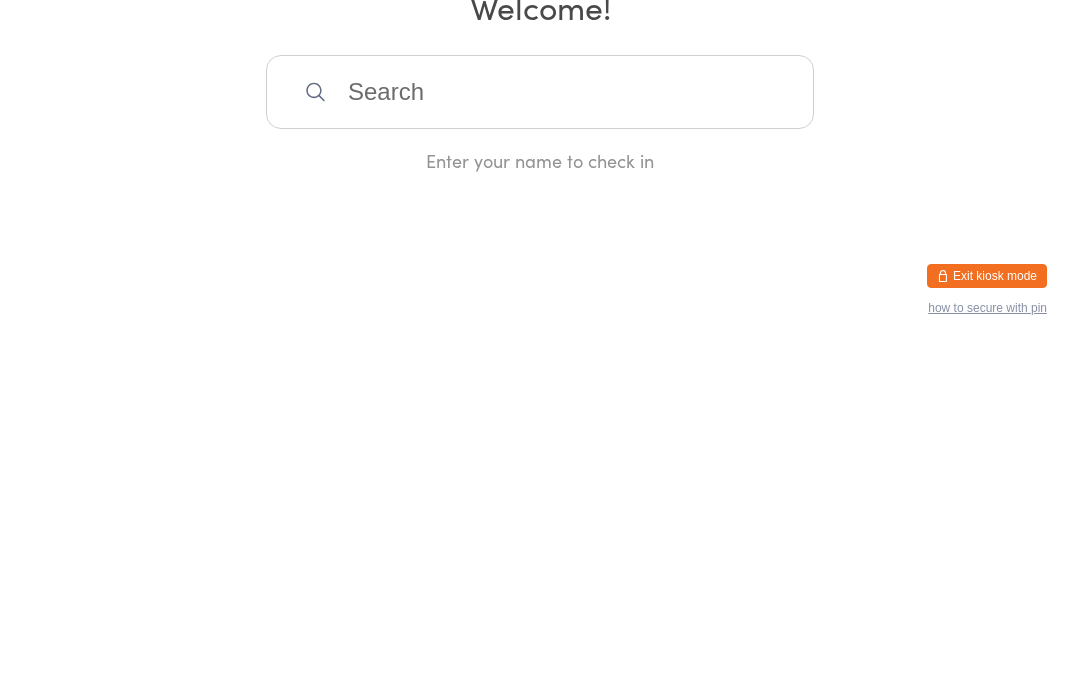 scroll, scrollTop: 0, scrollLeft: 0, axis: both 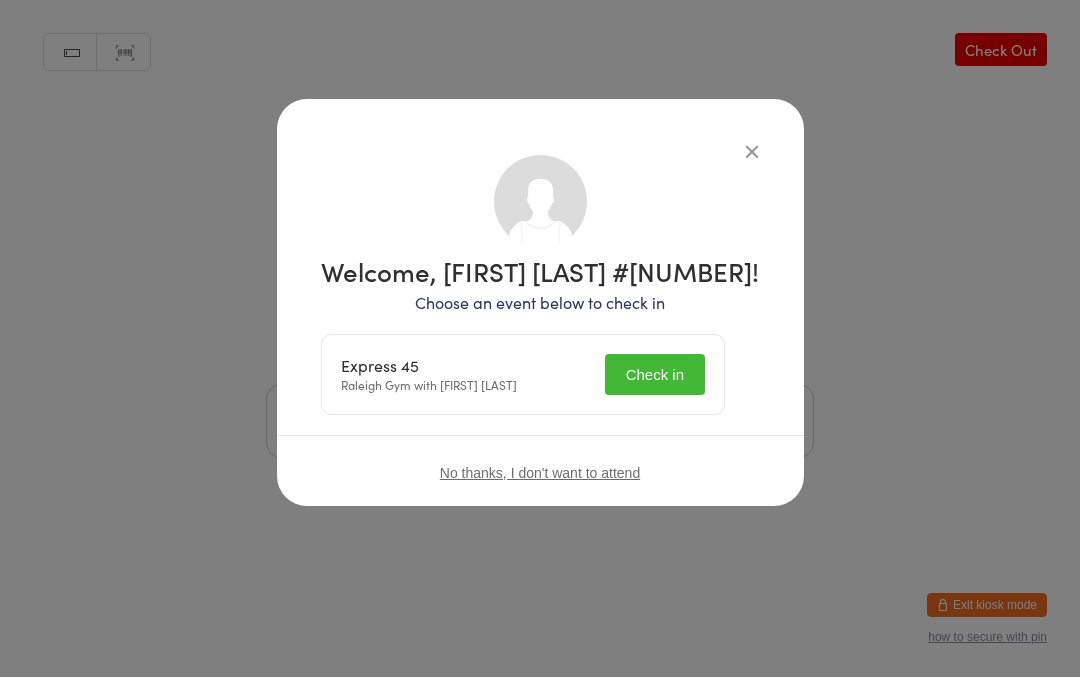click on "Check in" at bounding box center [655, 375] 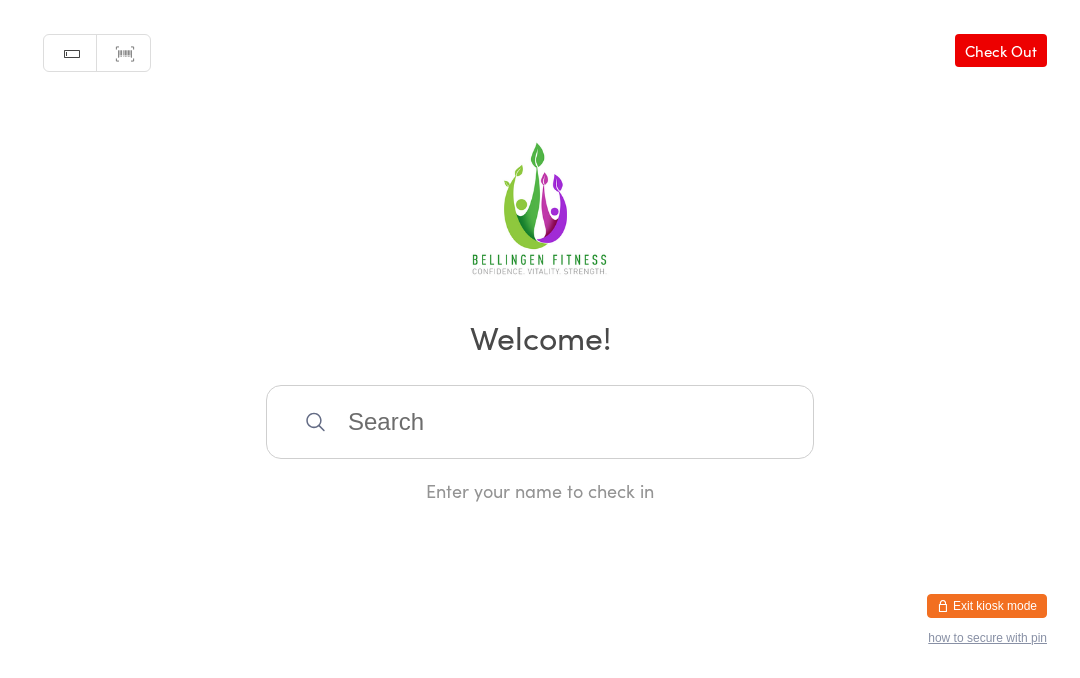 click on "Manual search Scanner input Check Out Welcome! Enter your name to check in" at bounding box center [540, 251] 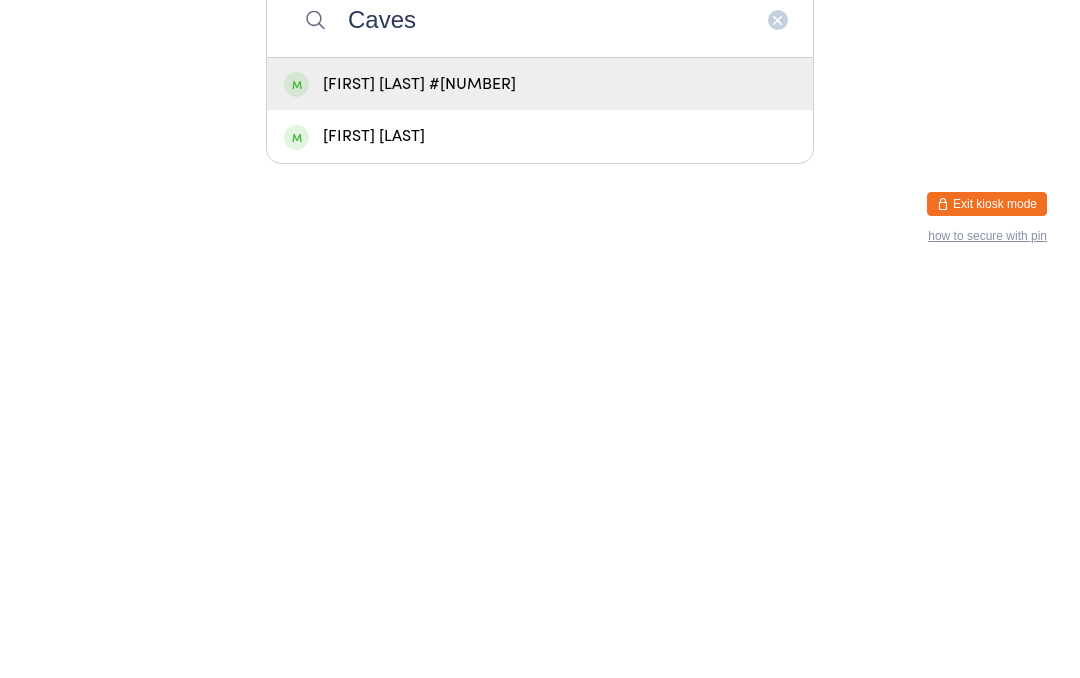 type on "Caves" 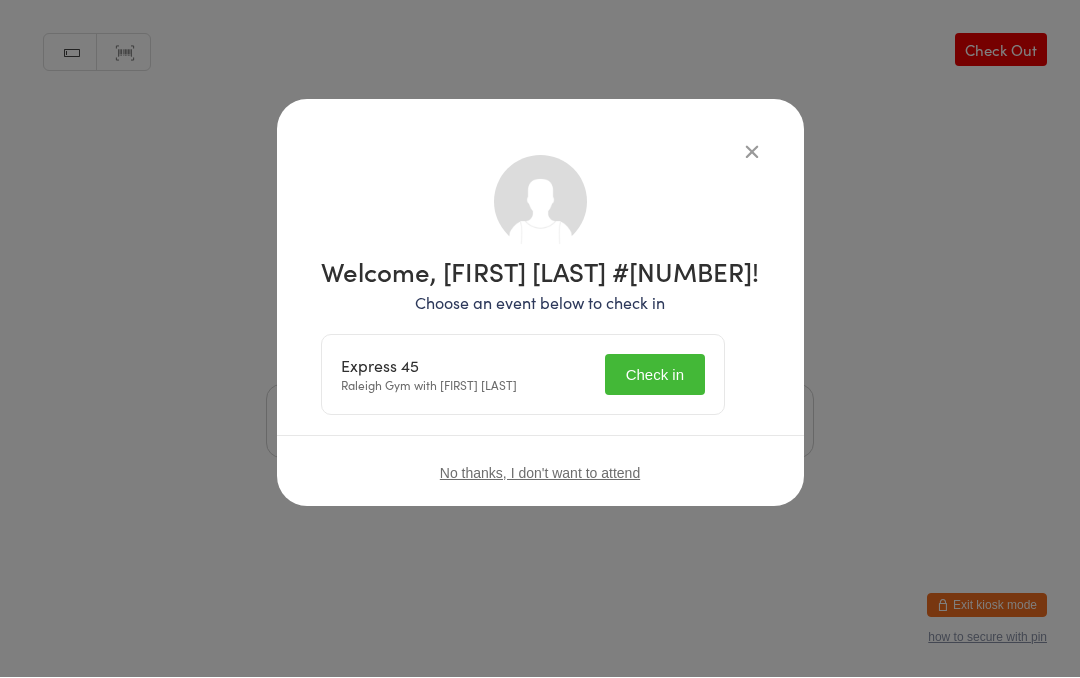 click on "Check in" at bounding box center (655, 375) 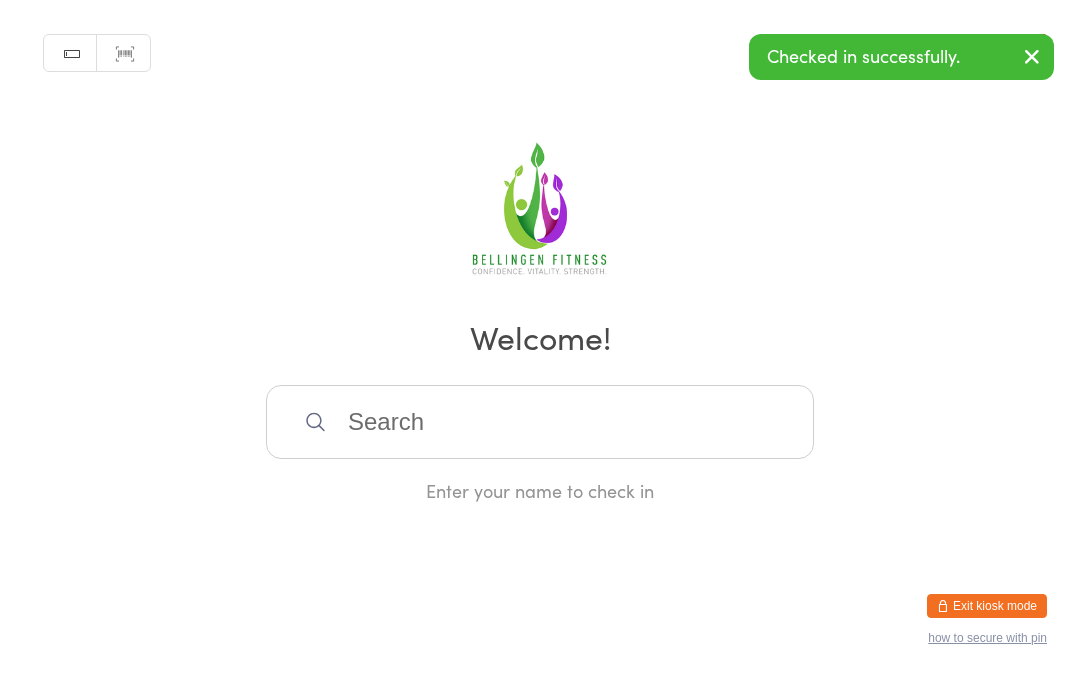 click at bounding box center (540, 422) 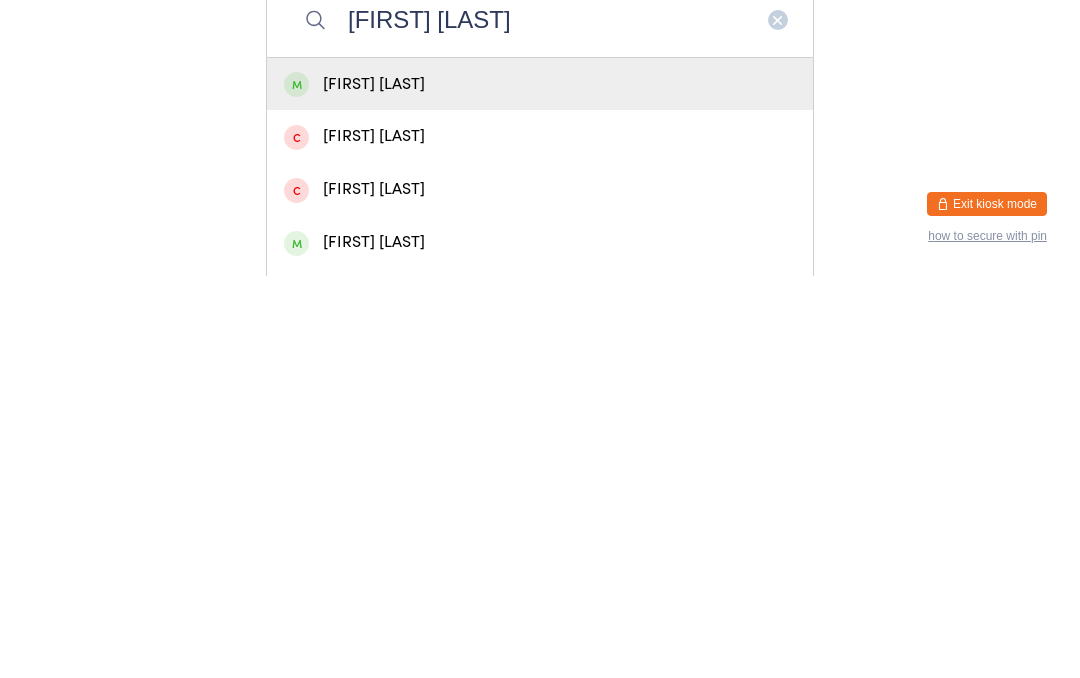 type on "[FIRST] [LAST]" 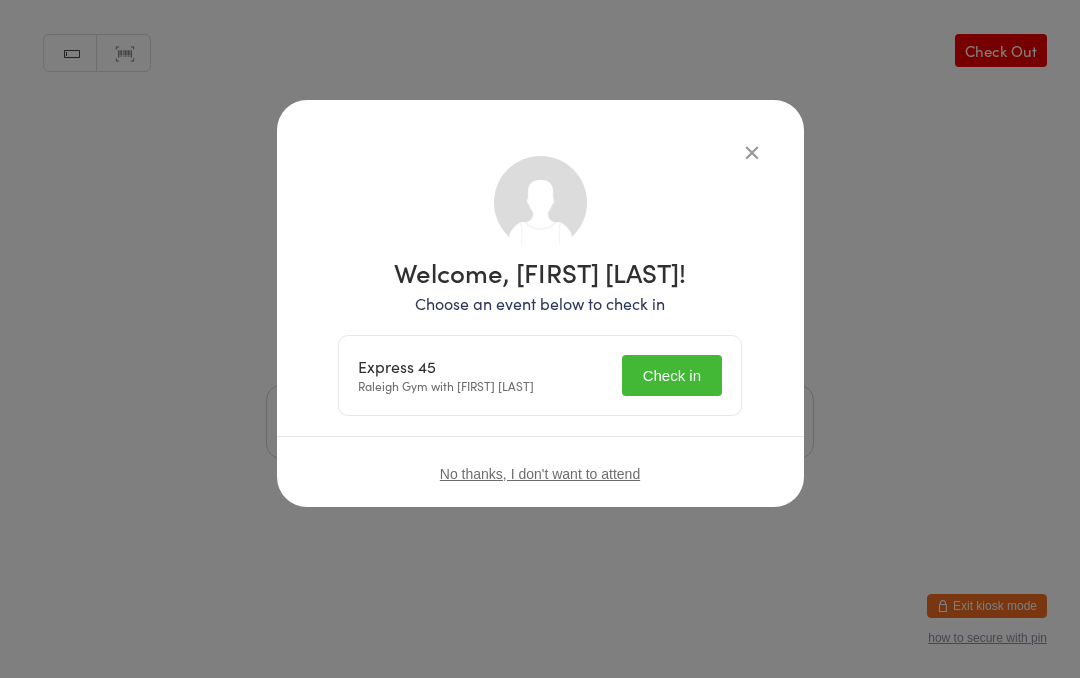 click on "Check in" at bounding box center (672, 375) 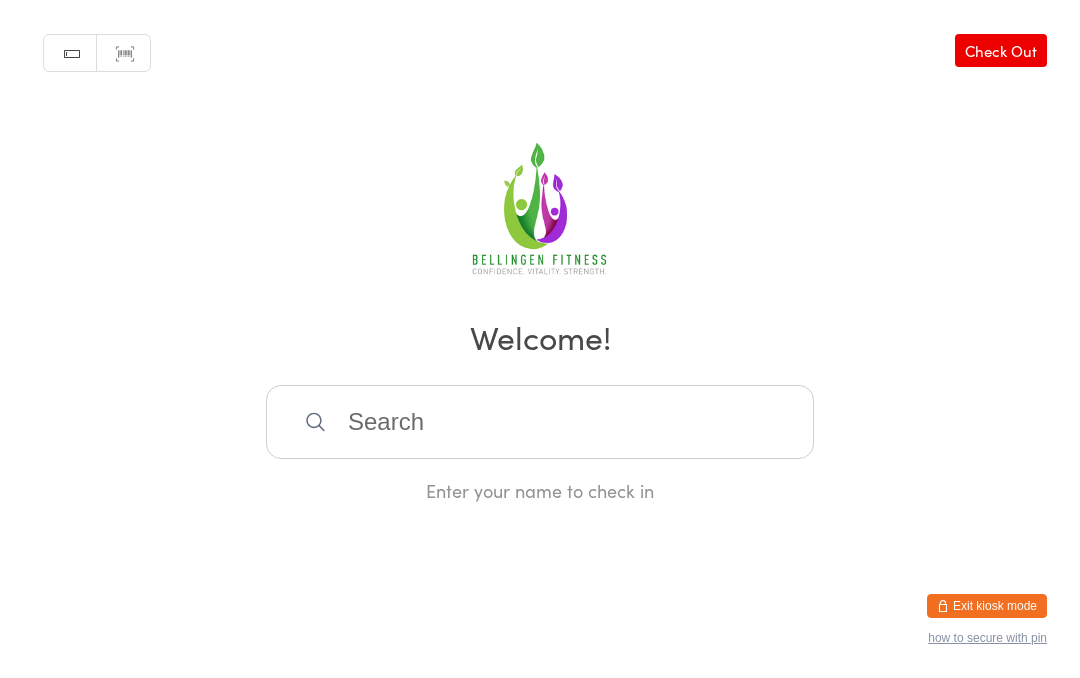 click at bounding box center [540, 422] 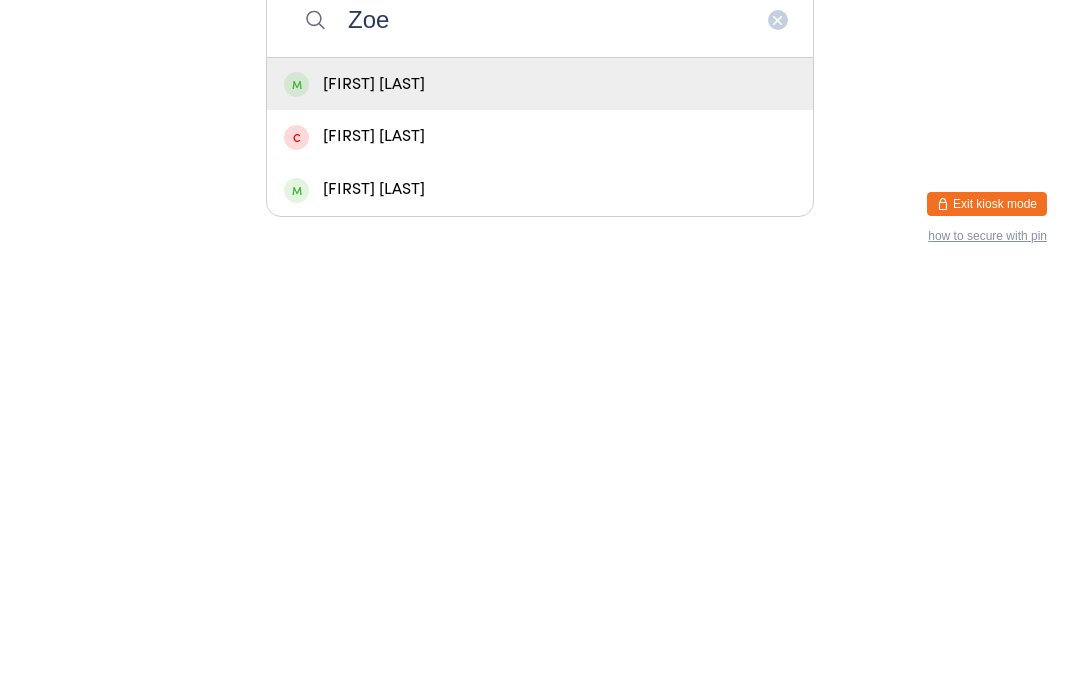 type on "Zoe" 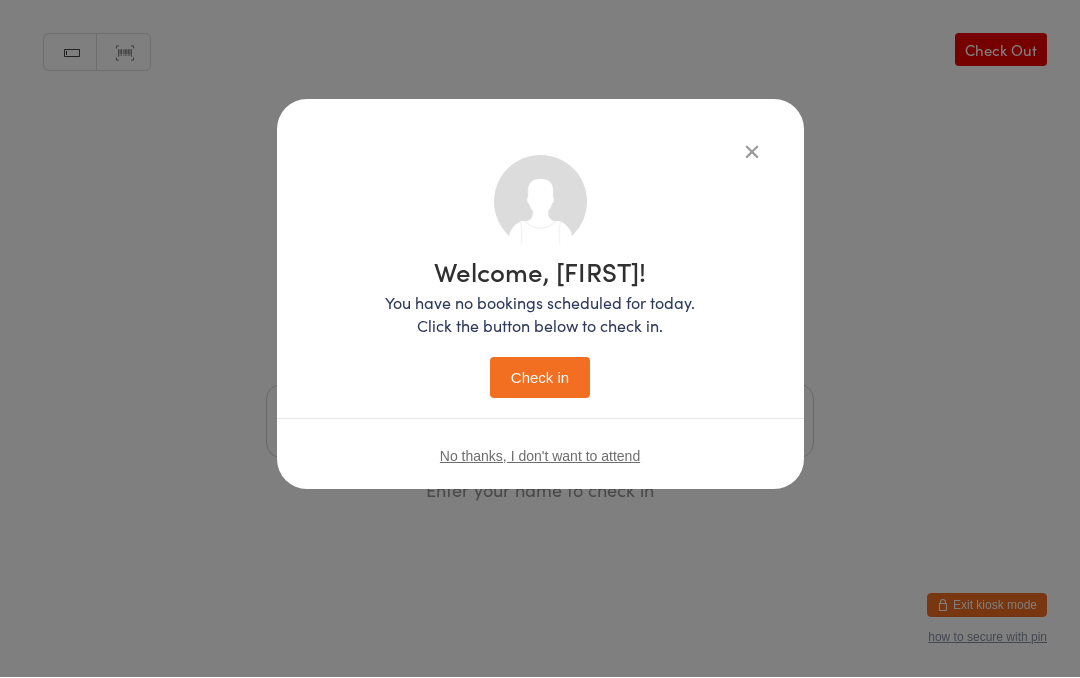 click on "Check in" at bounding box center [540, 378] 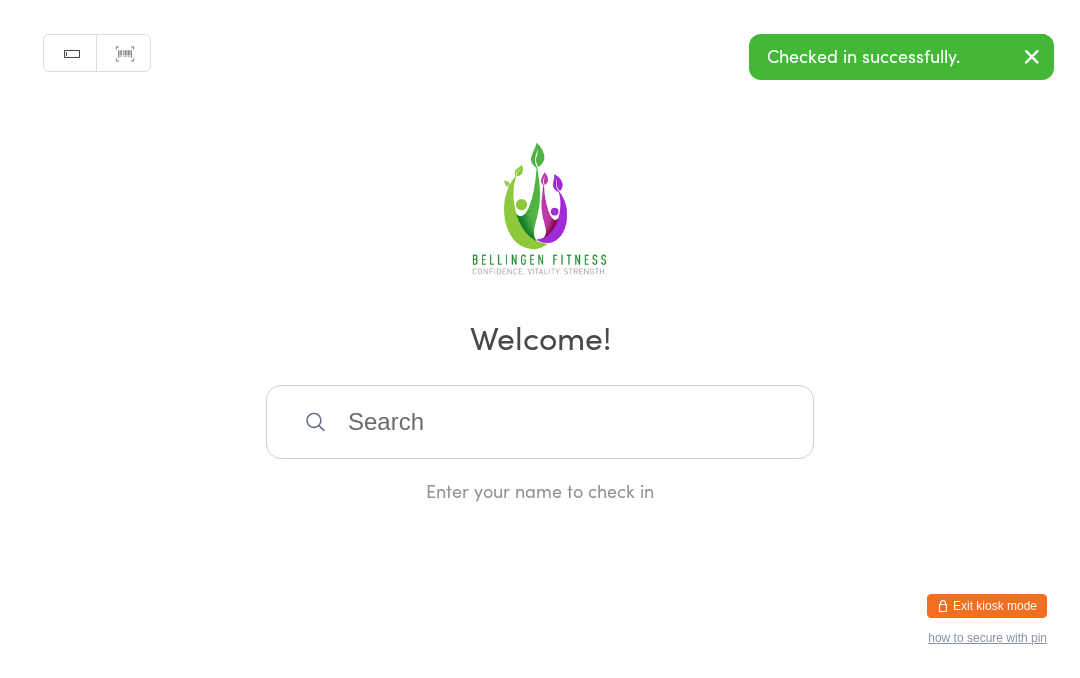 click at bounding box center (540, 422) 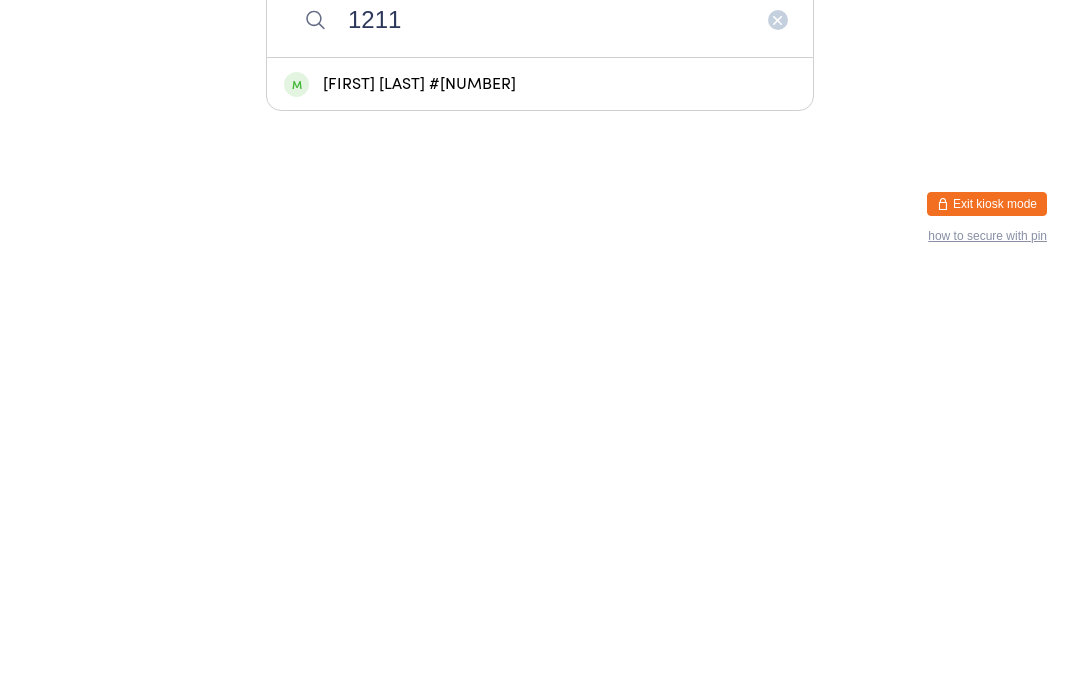 type on "1211" 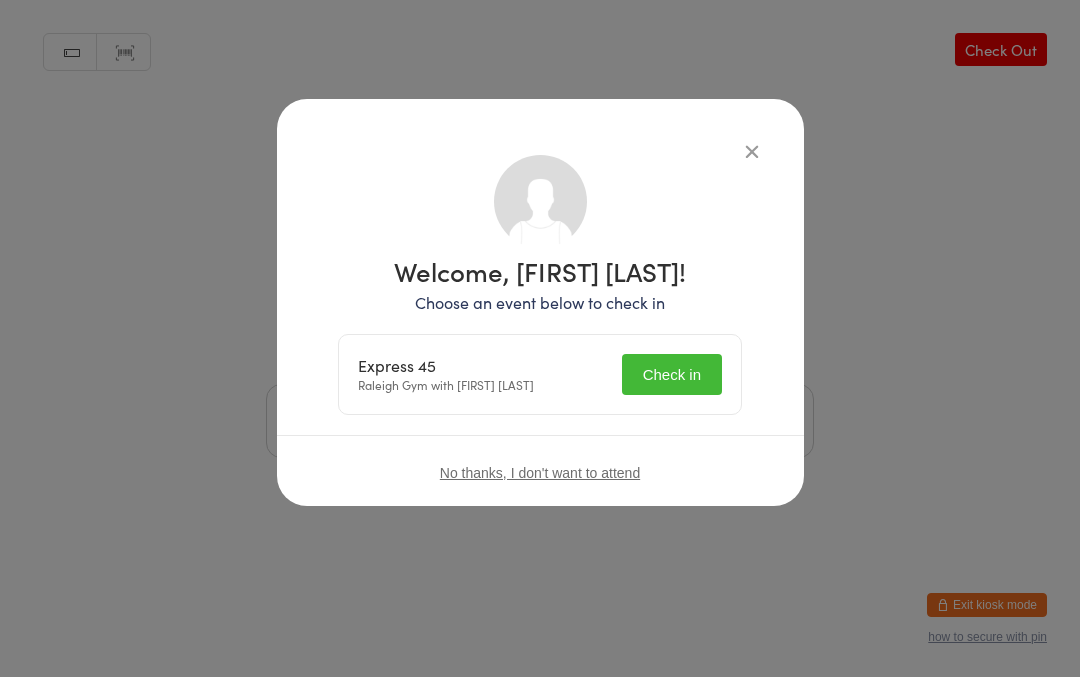 click on "Check in" at bounding box center (672, 375) 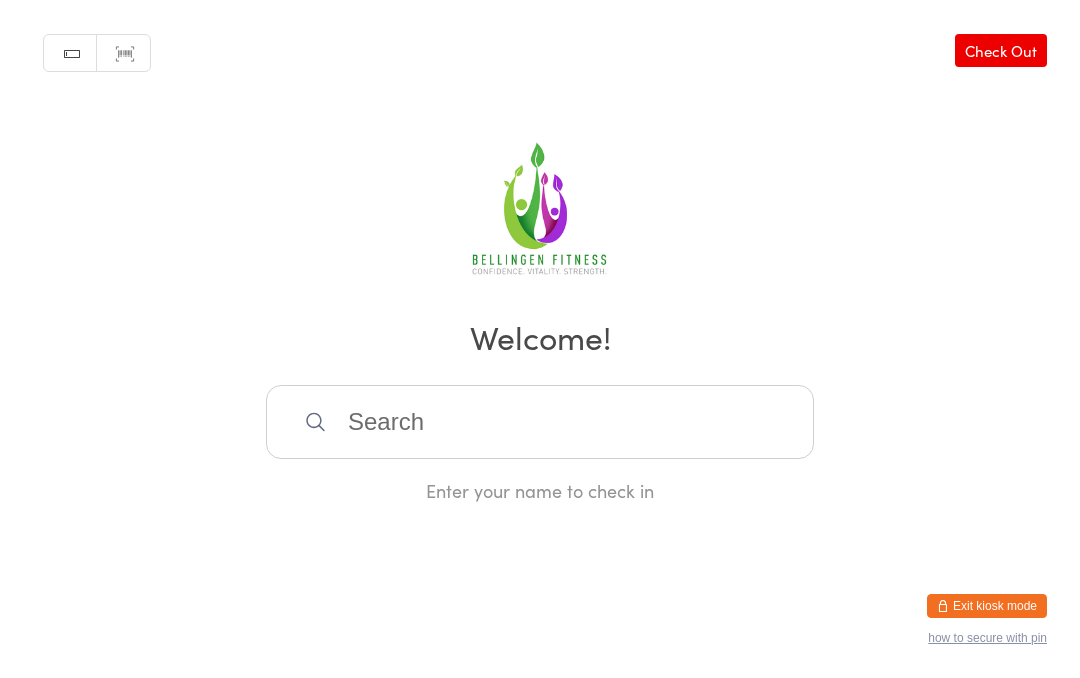 click at bounding box center (540, 422) 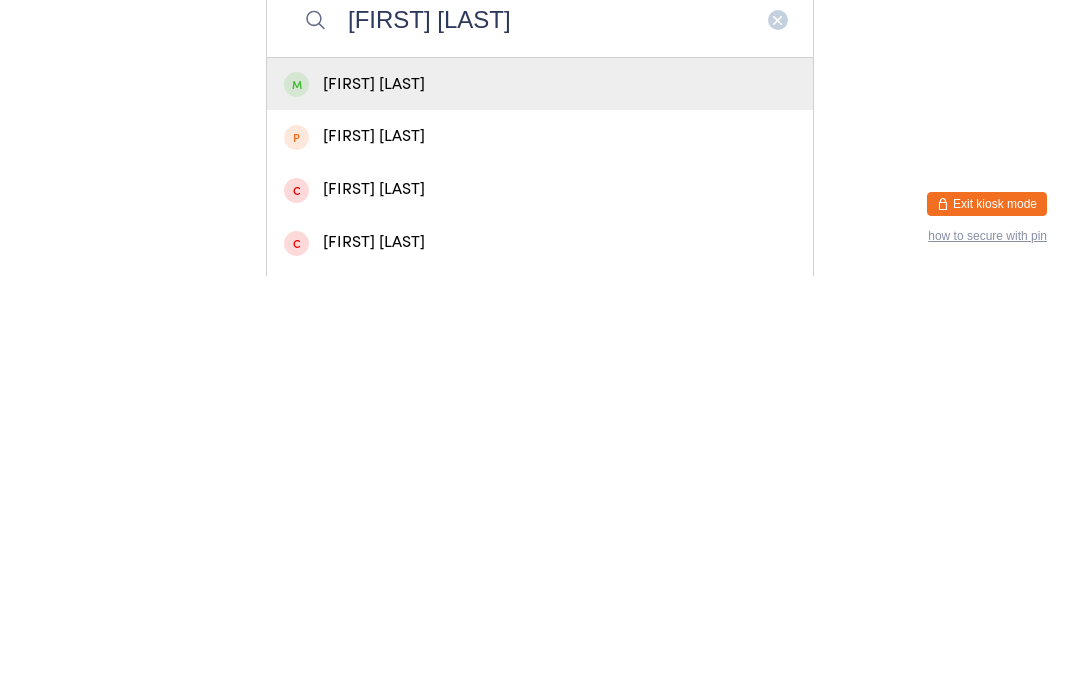 type on "[FIRST] [LAST]" 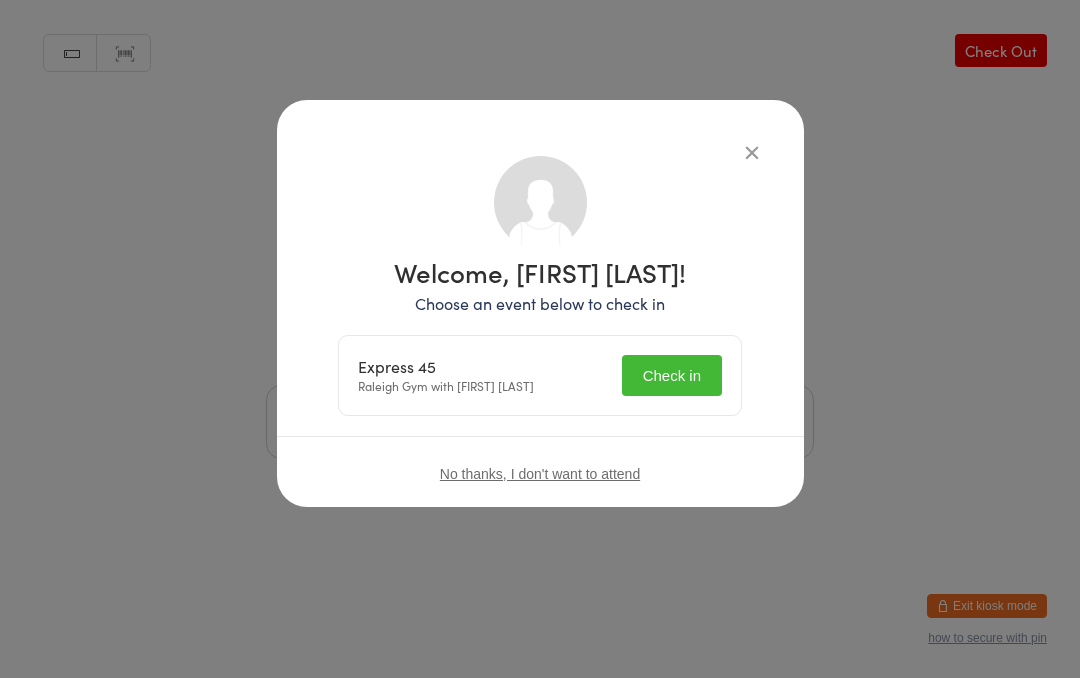 click on "Check in" at bounding box center (672, 375) 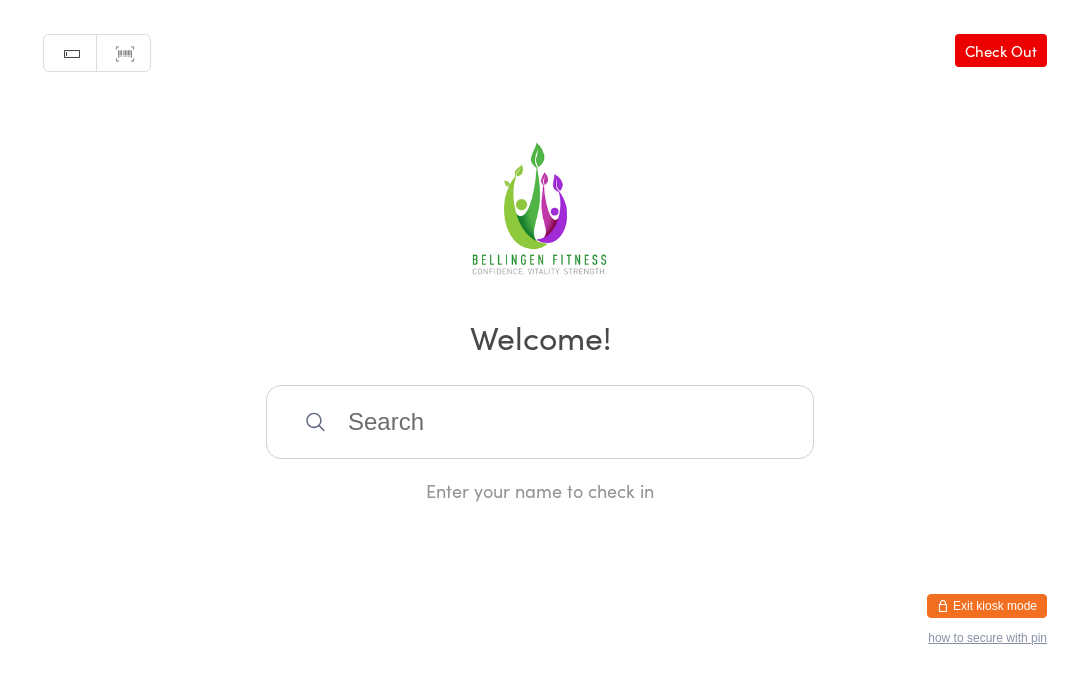 click at bounding box center [540, 422] 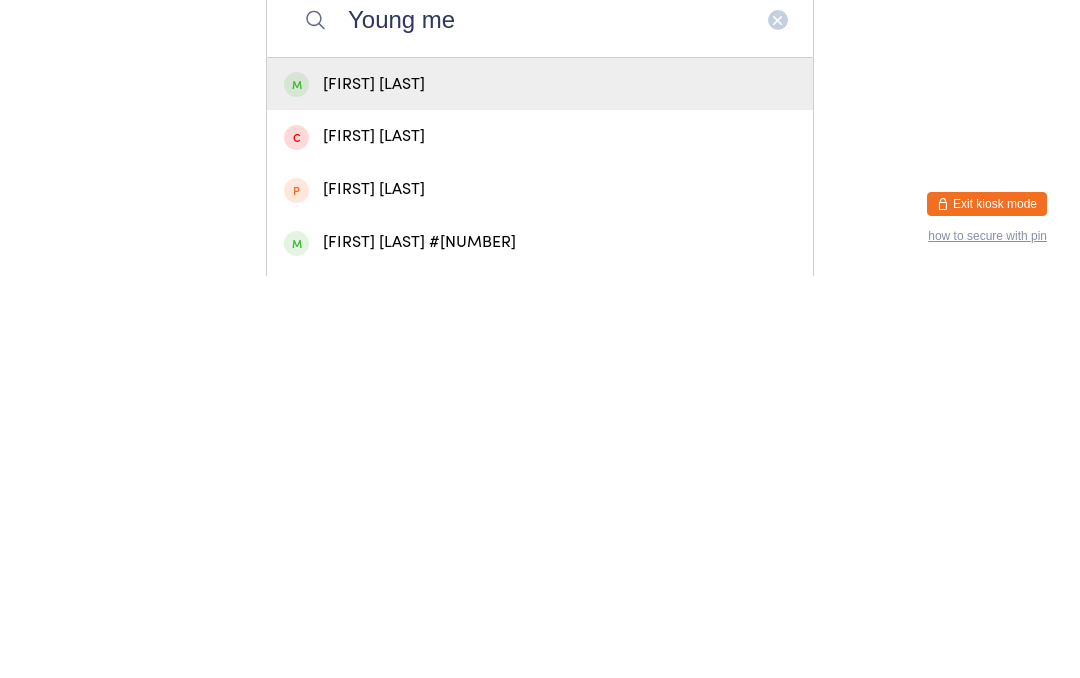 type on "Young me" 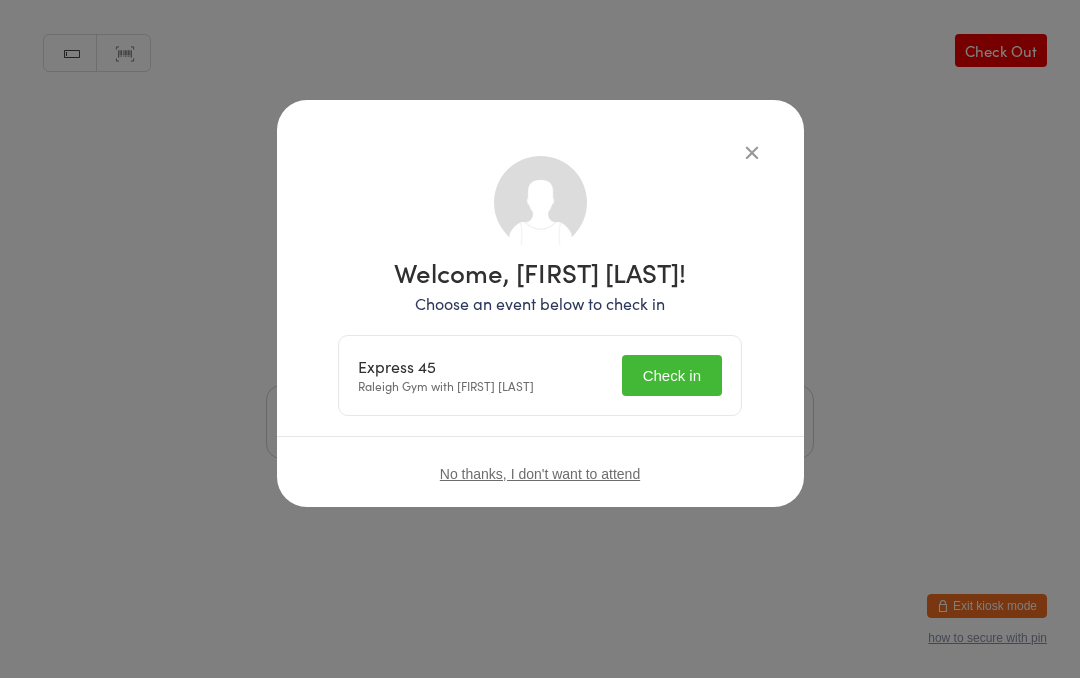 click on "Welcome, [FIRST] [LAST]! Choose an event below to check in Express 45 Raleigh Gym with [FIRST] [LAST] Check in" at bounding box center [540, 337] 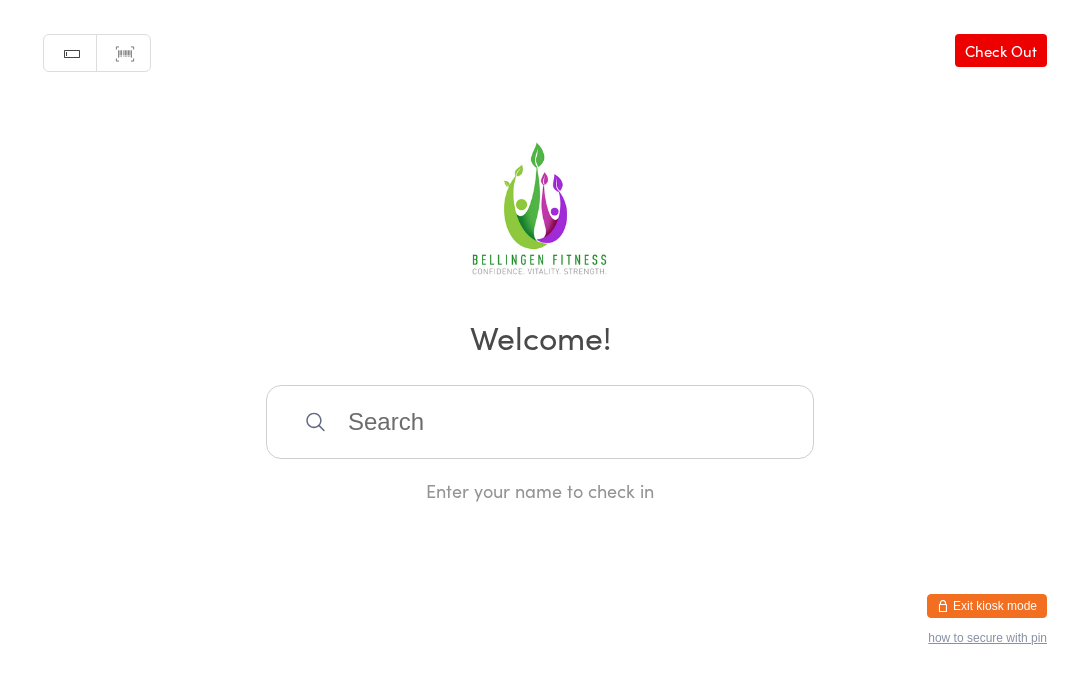 click at bounding box center [540, 422] 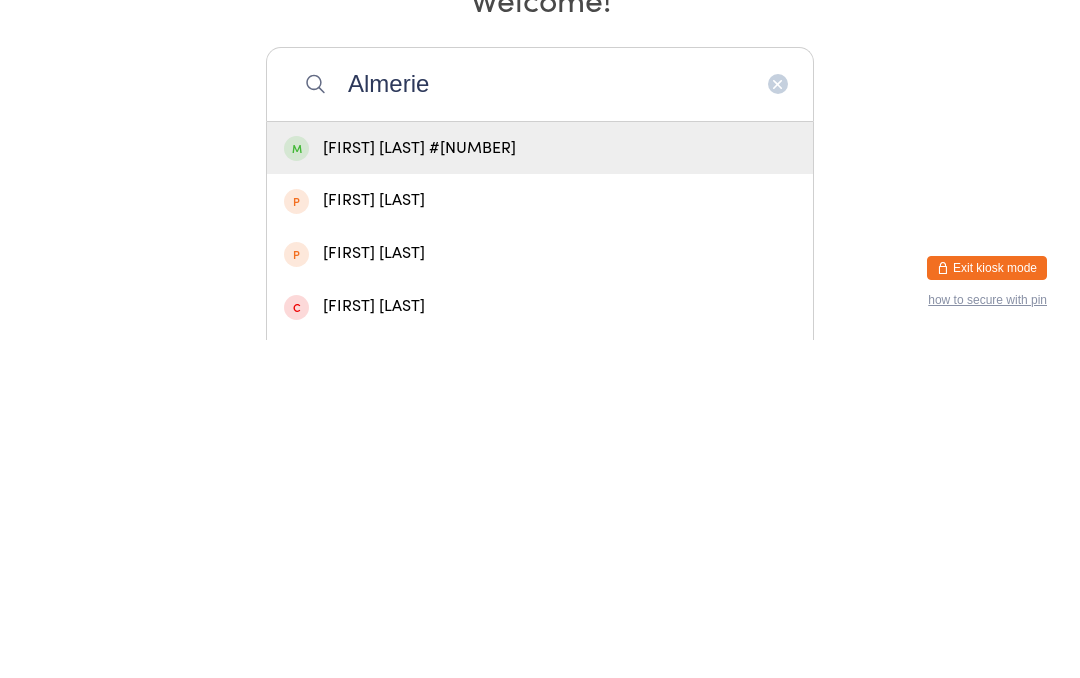 type on "Almerie" 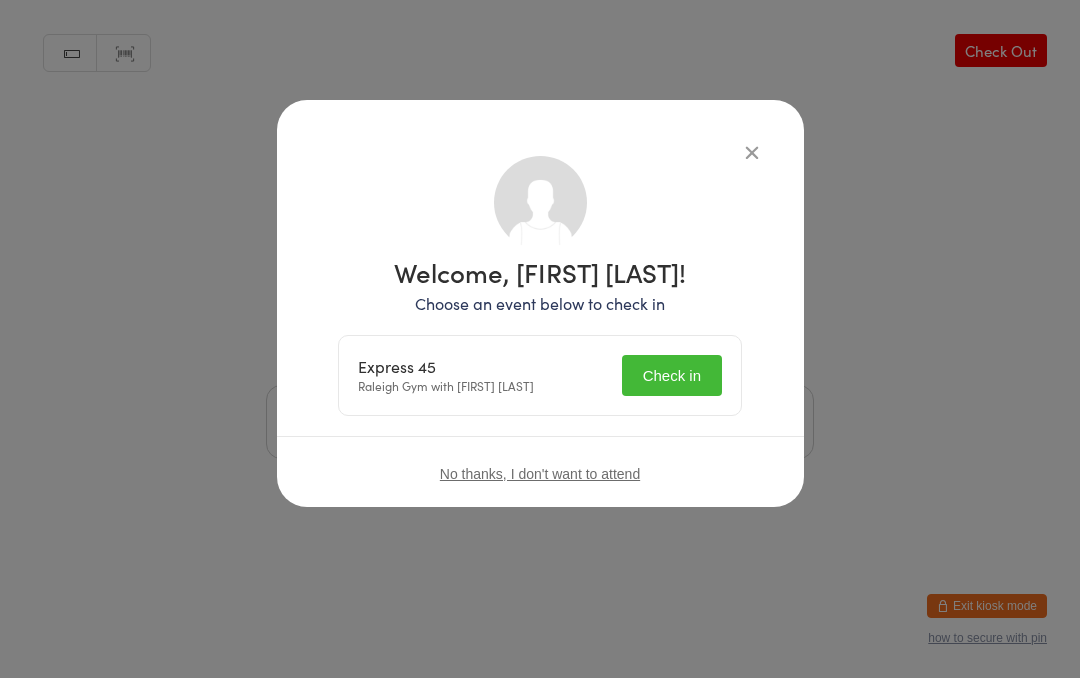 click on "Check in" at bounding box center (672, 375) 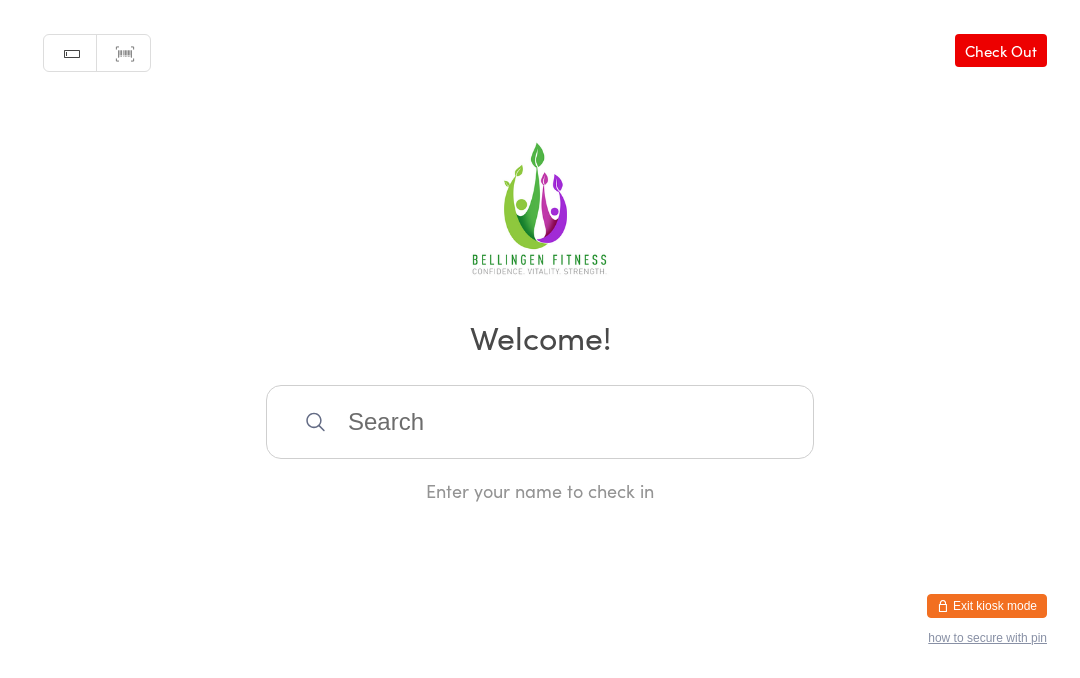 click at bounding box center (540, 422) 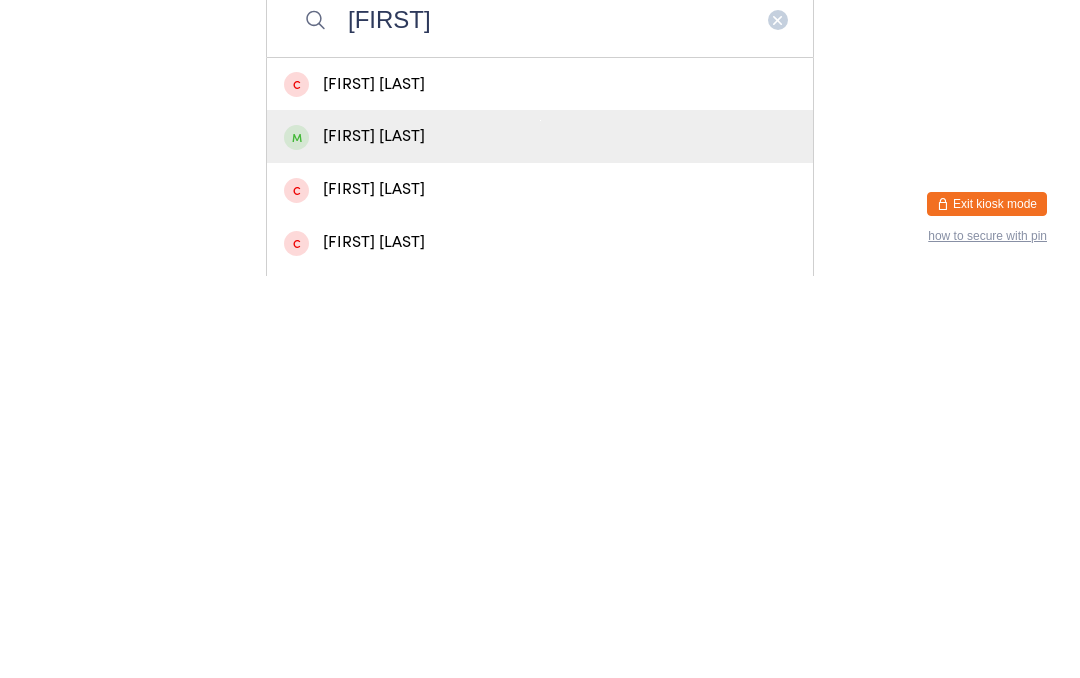 type on "[FIRST]" 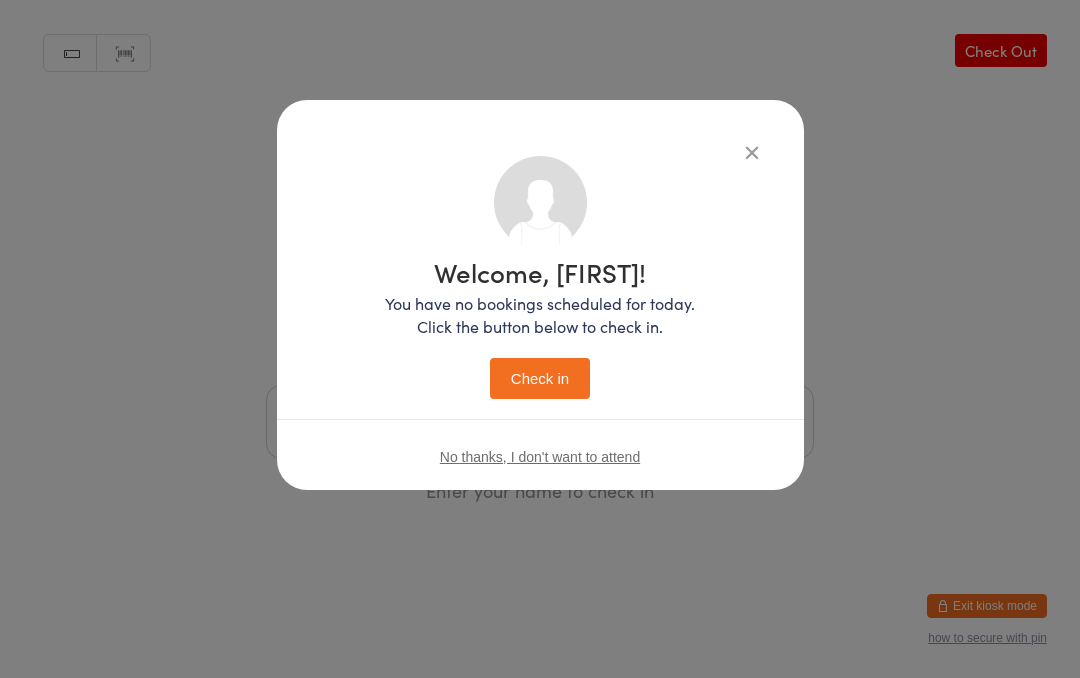 click on "Check in" at bounding box center (540, 378) 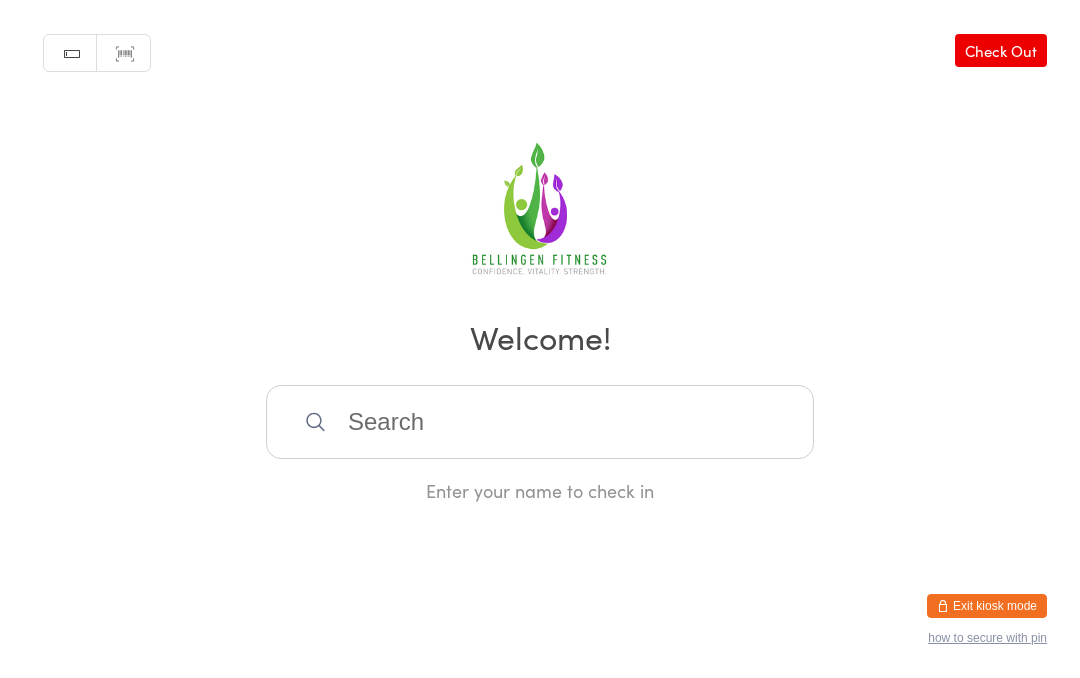 click at bounding box center [540, 422] 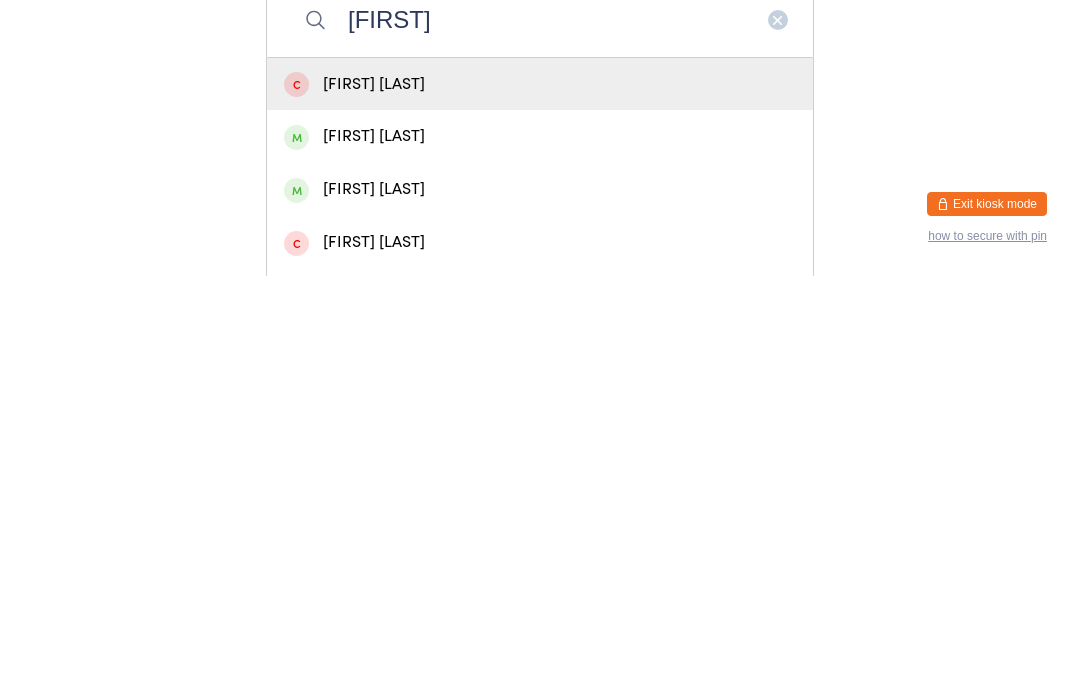 type on "[FIRST]" 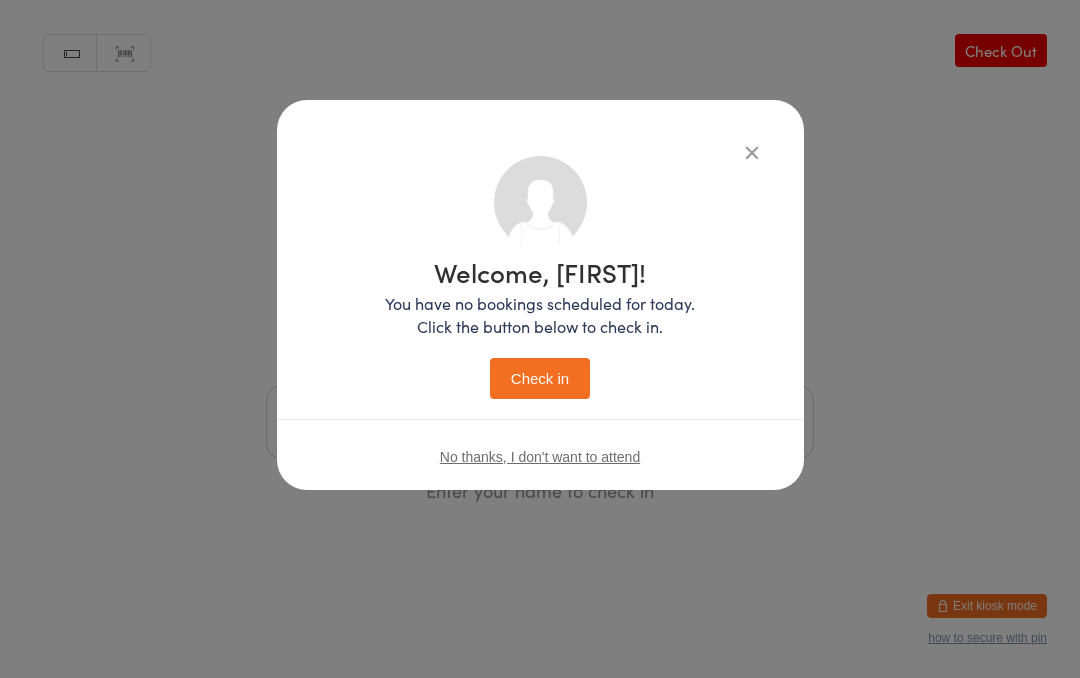 click on "Check in" at bounding box center (540, 378) 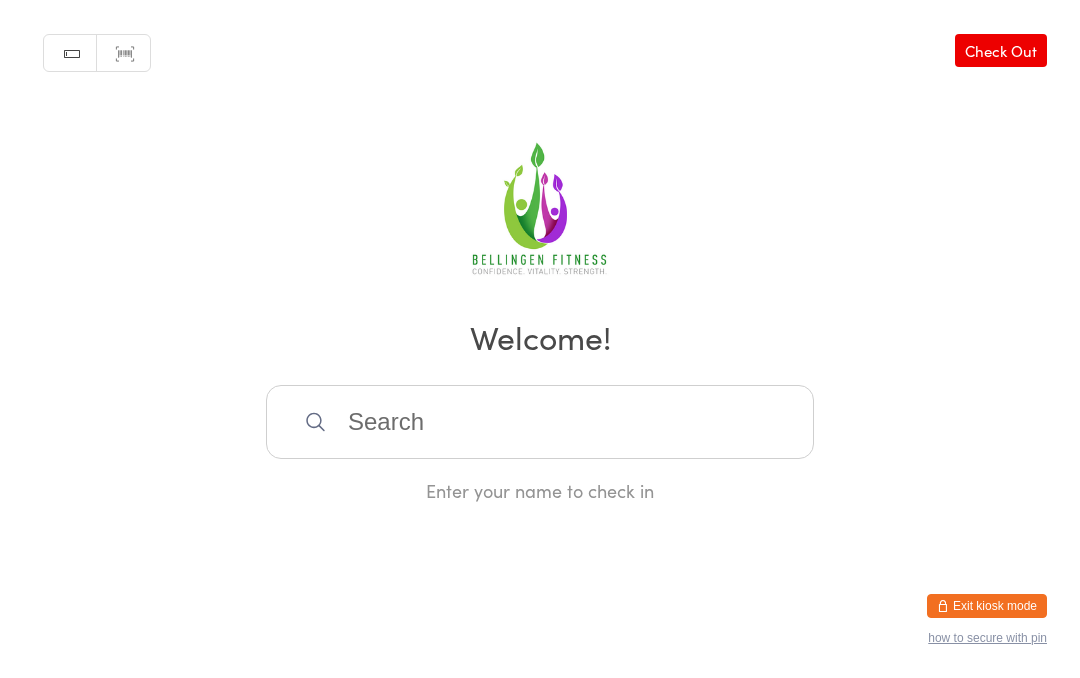 click at bounding box center (540, 422) 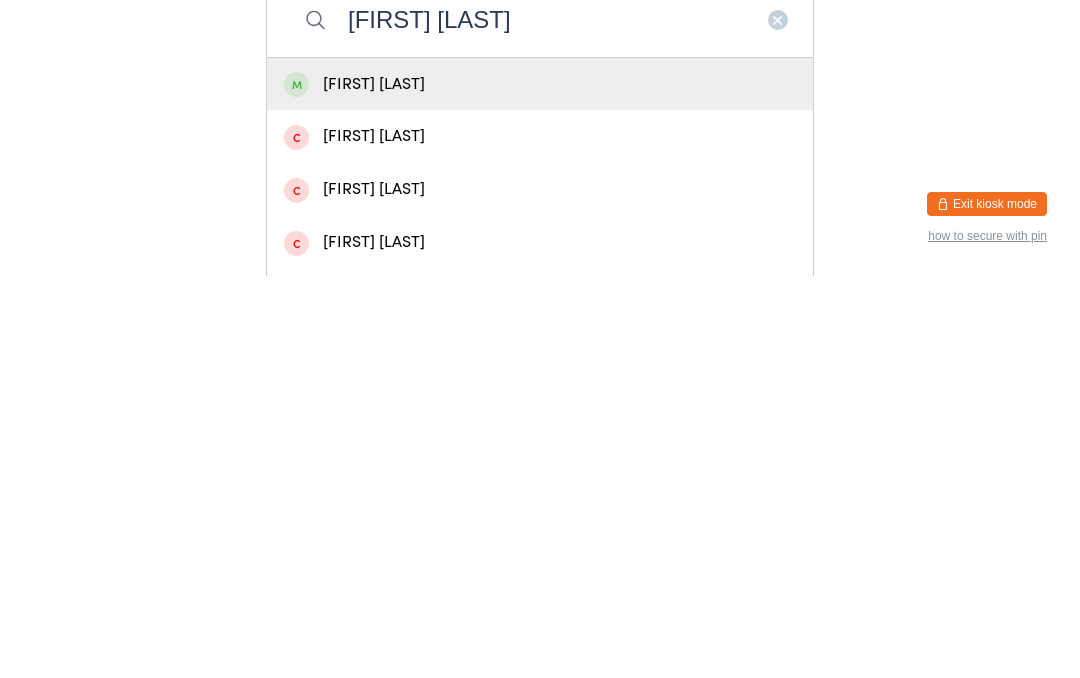 type on "[FIRST] [LAST]" 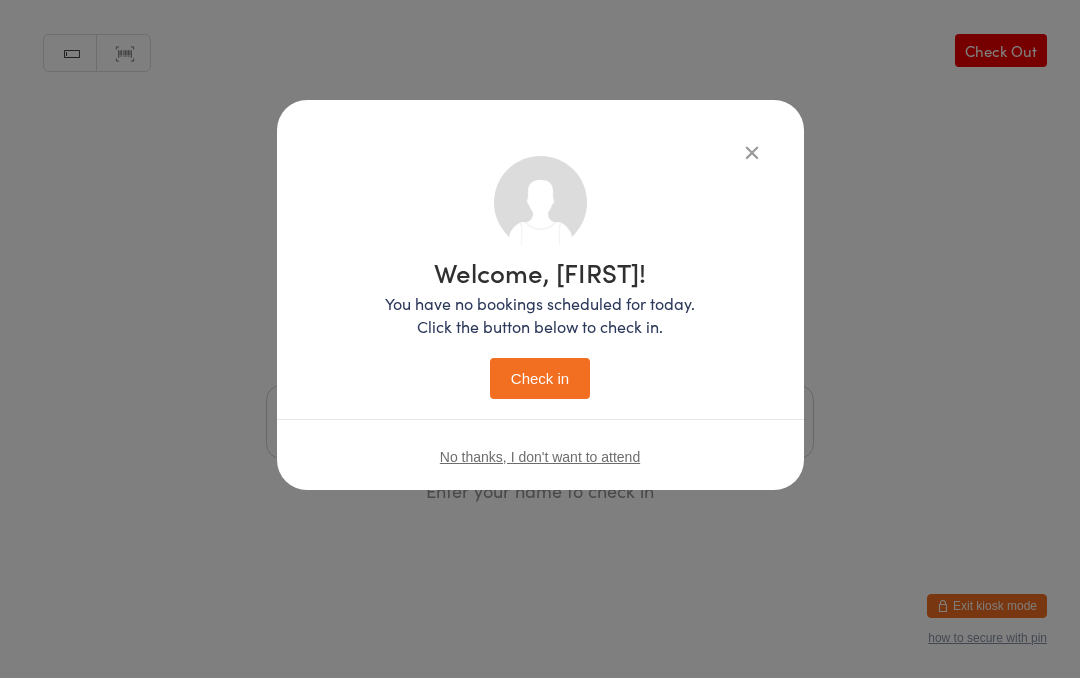 click on "Check in" at bounding box center [540, 378] 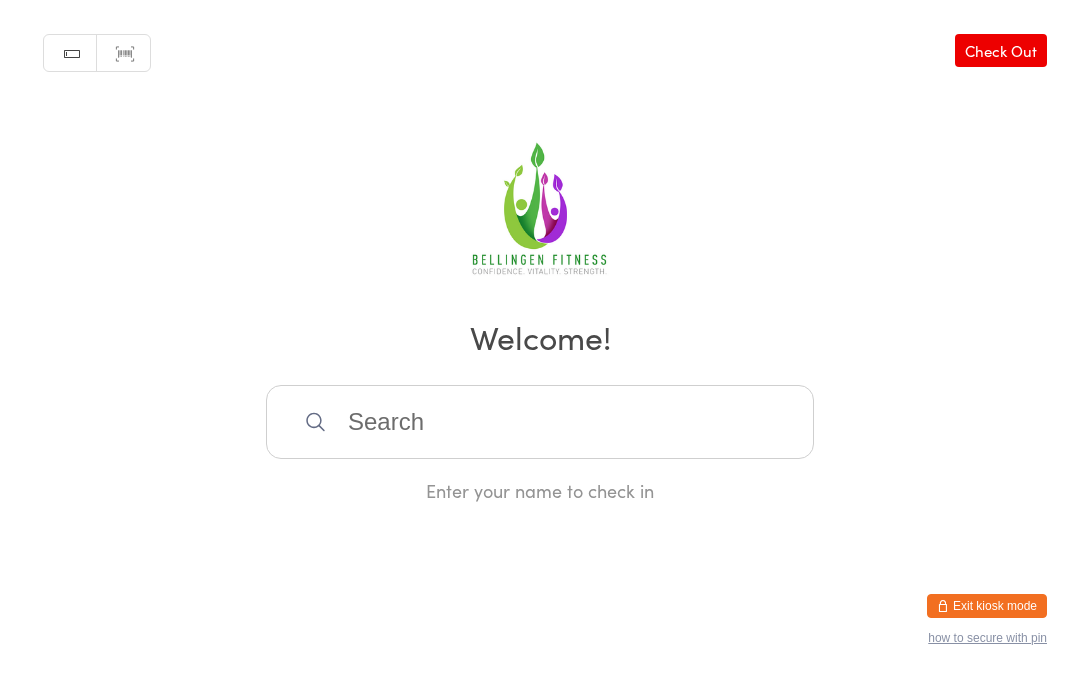 click at bounding box center (540, 422) 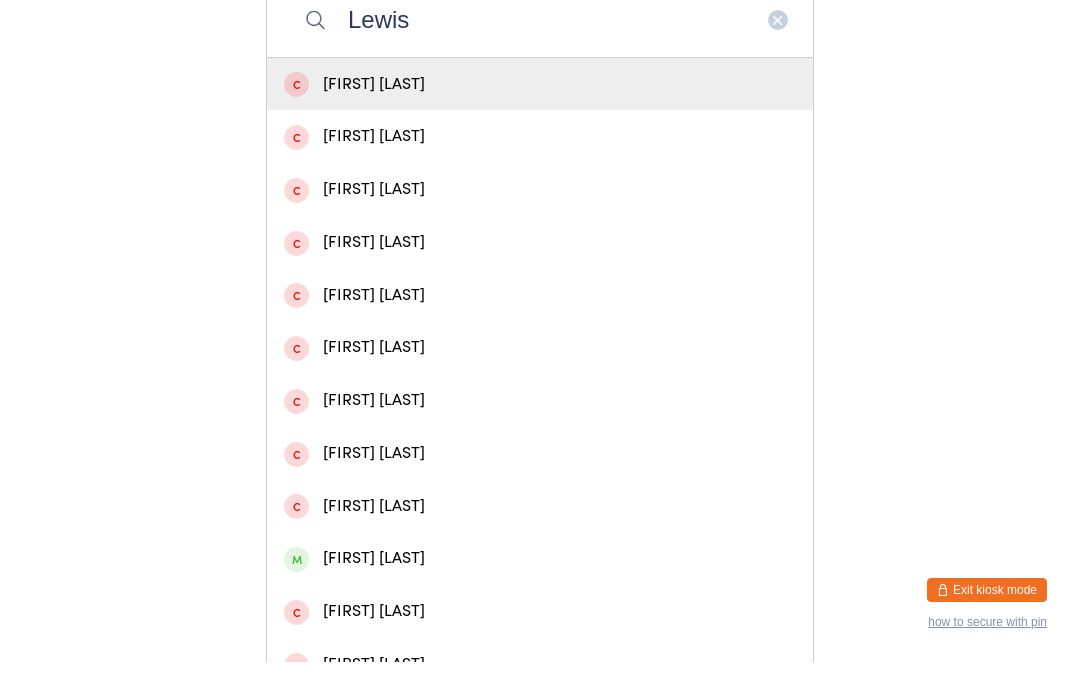 scroll, scrollTop: 386, scrollLeft: 0, axis: vertical 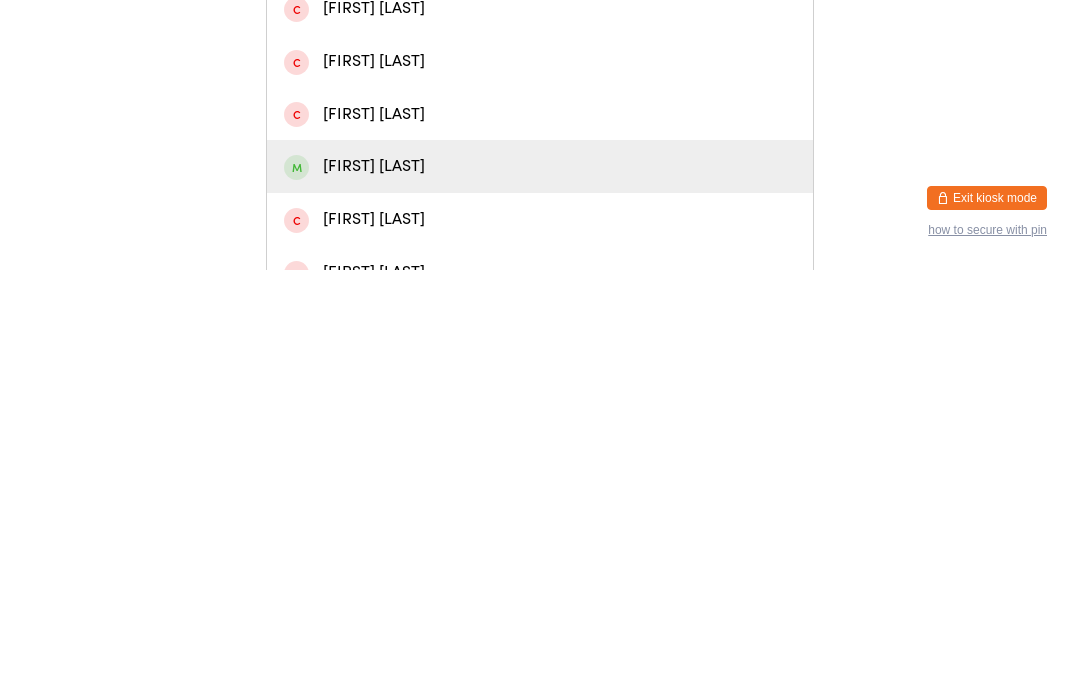 type on "Lewis" 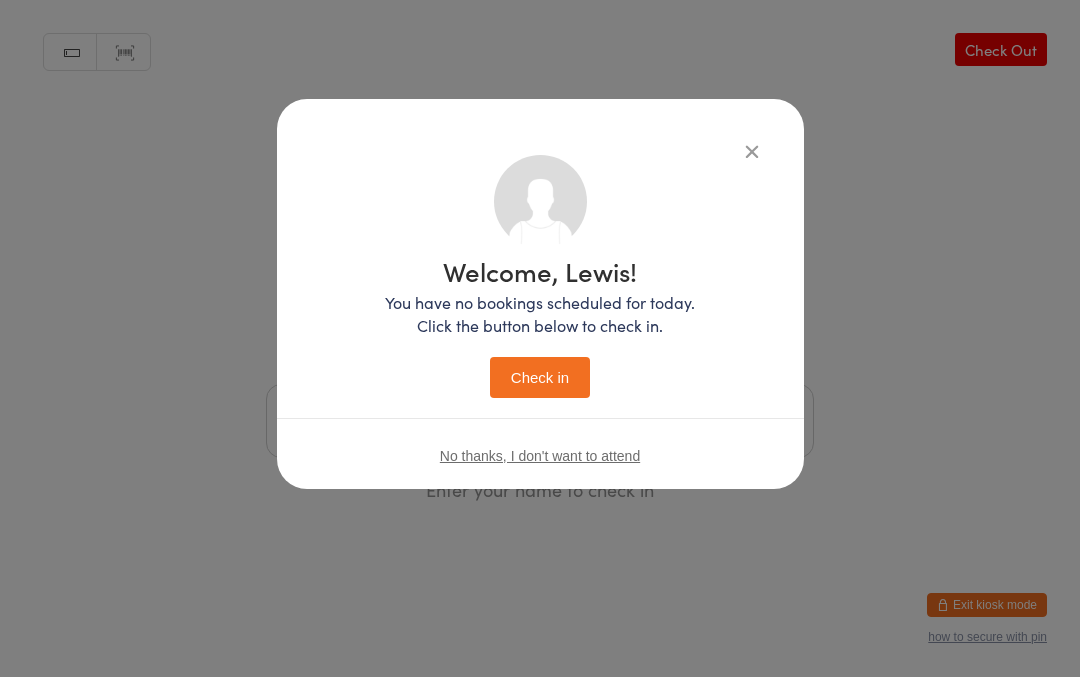 click on "Check in" at bounding box center (540, 378) 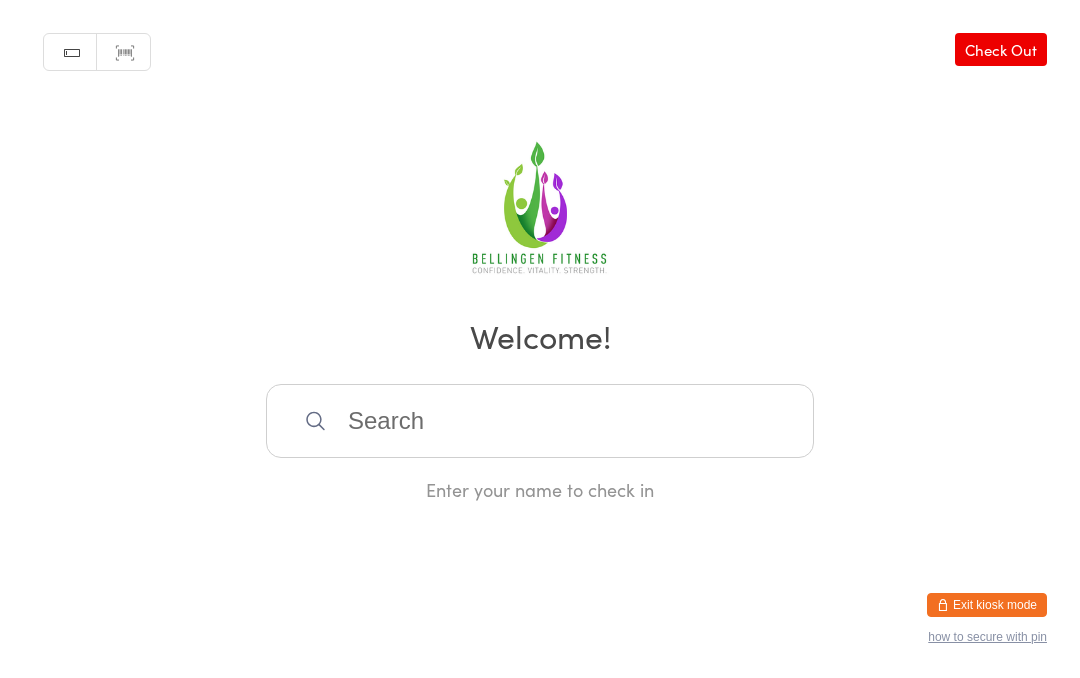 click at bounding box center (540, 422) 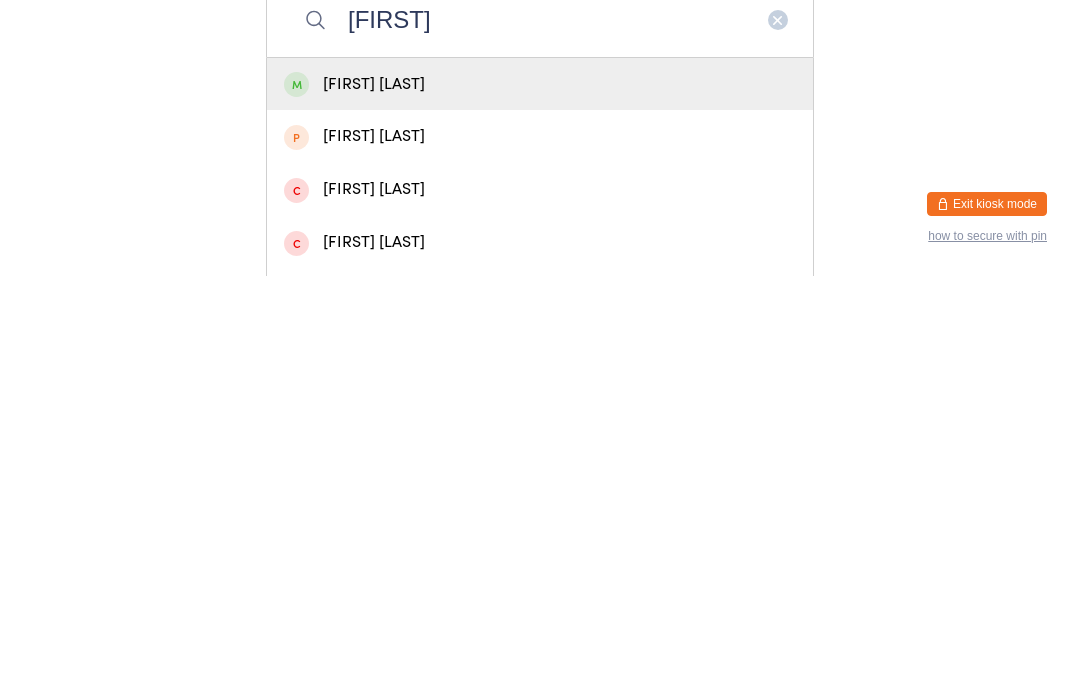 type on "[FIRST]" 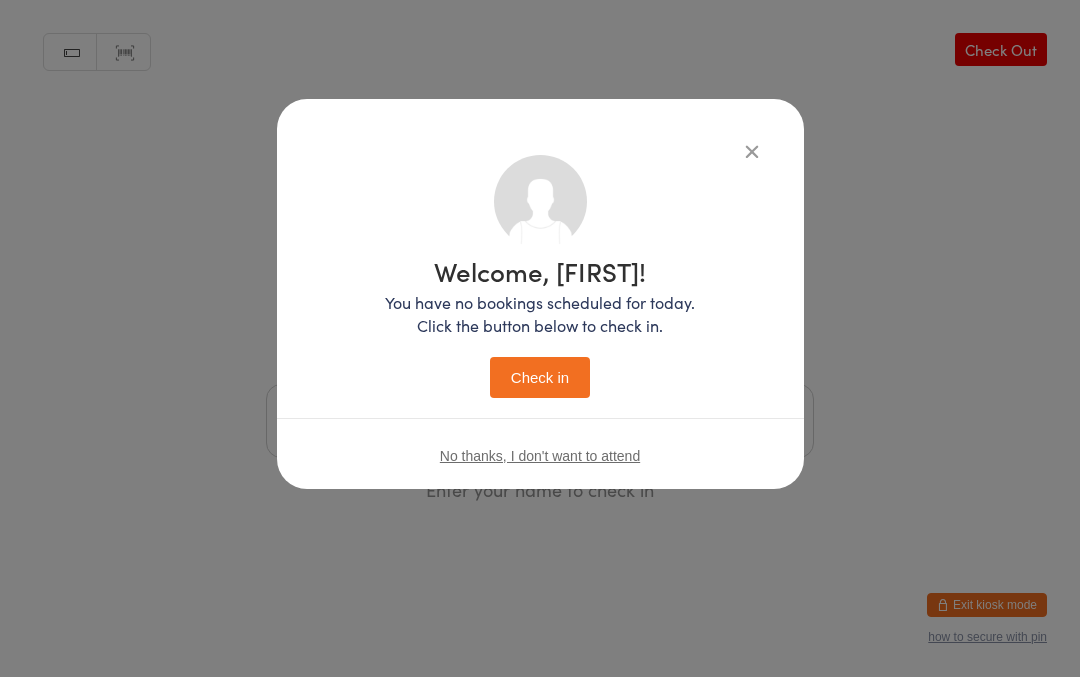click on "Check in" at bounding box center (540, 378) 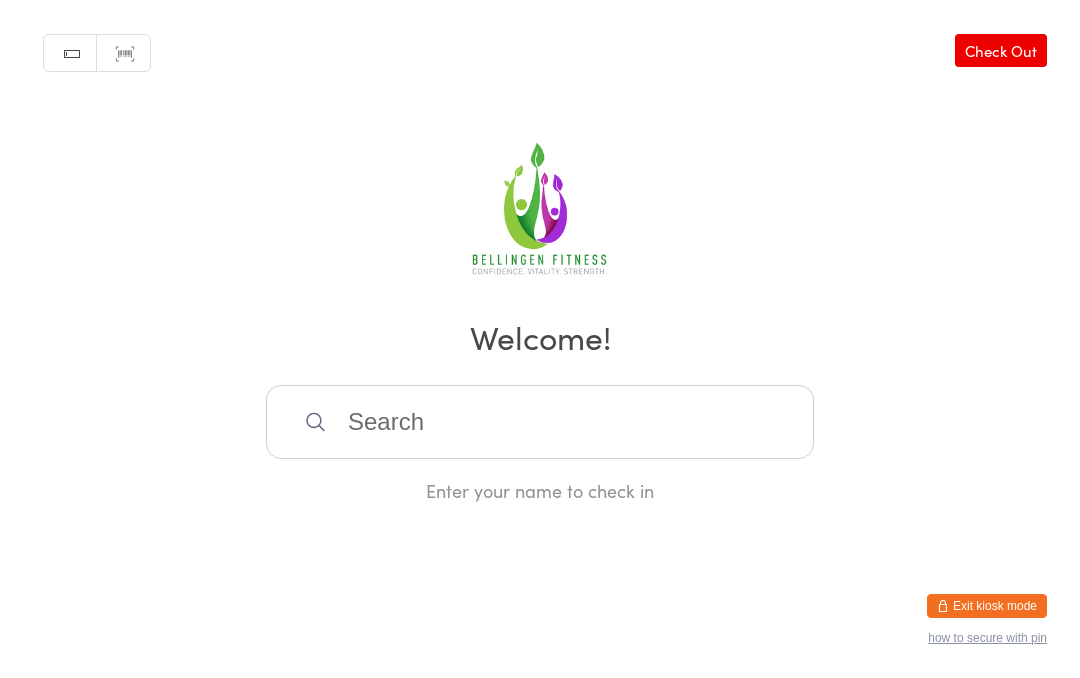 click at bounding box center (540, 422) 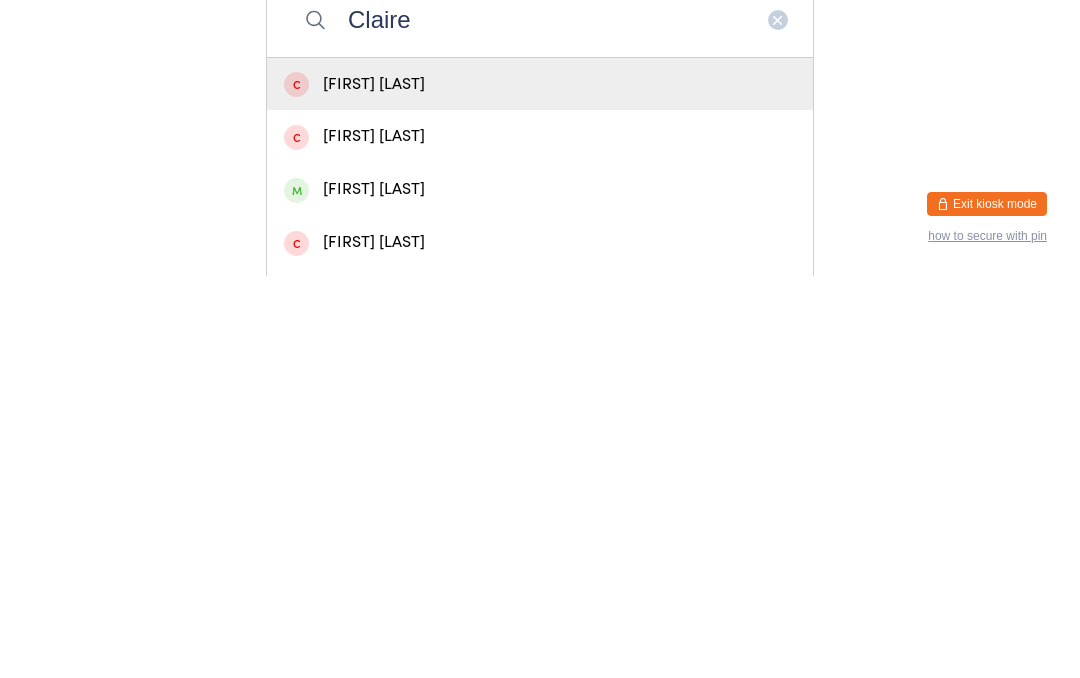 type on "Claire" 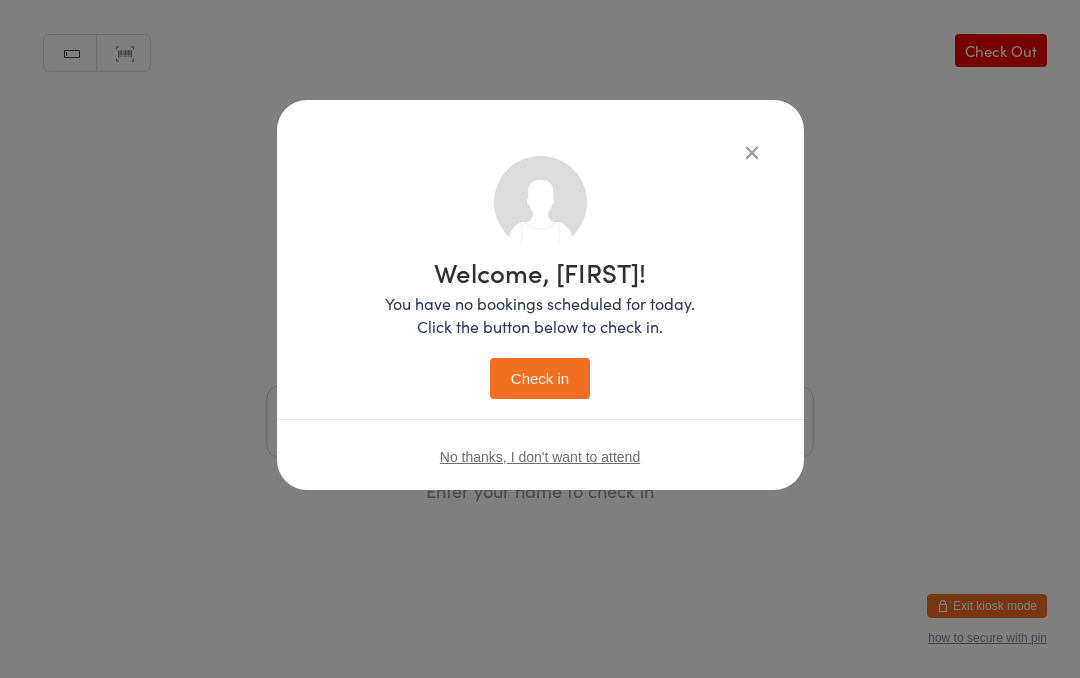 click on "Check in" at bounding box center [540, 378] 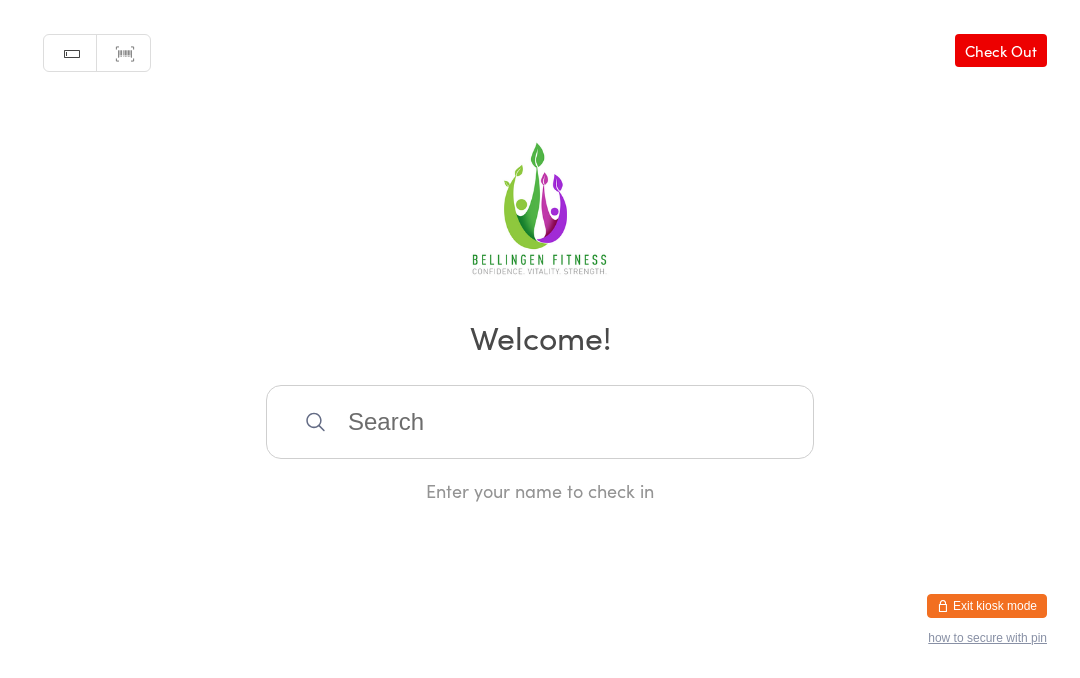 click on "Welcome!" at bounding box center [540, 336] 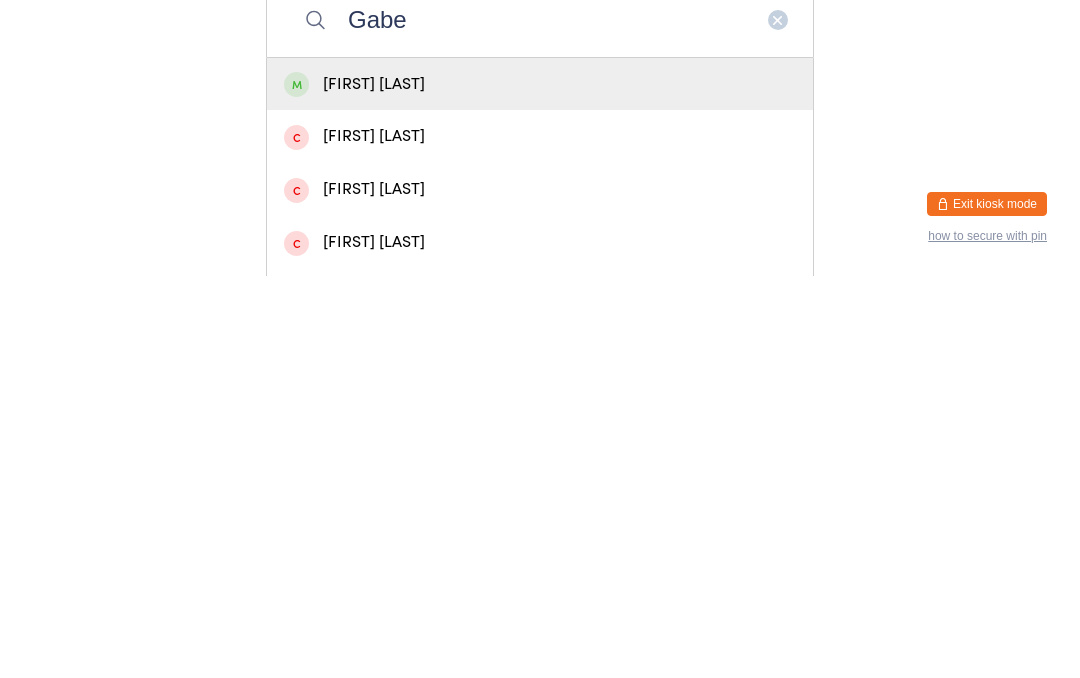 type on "Gabe" 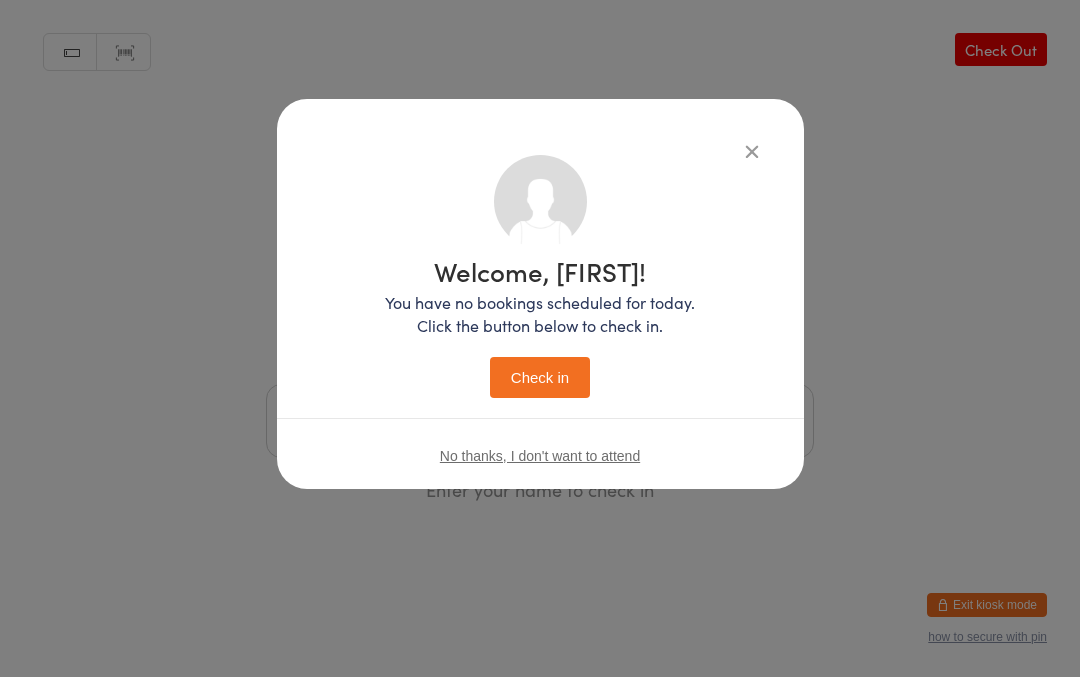 click on "Check in" at bounding box center (540, 378) 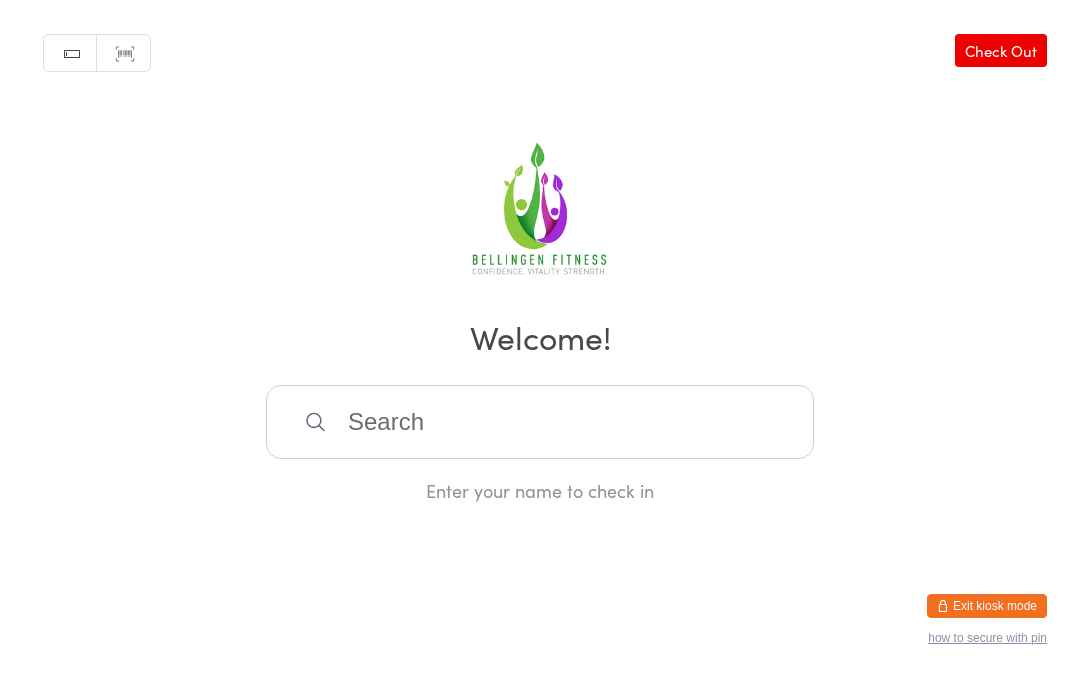 click at bounding box center (540, 422) 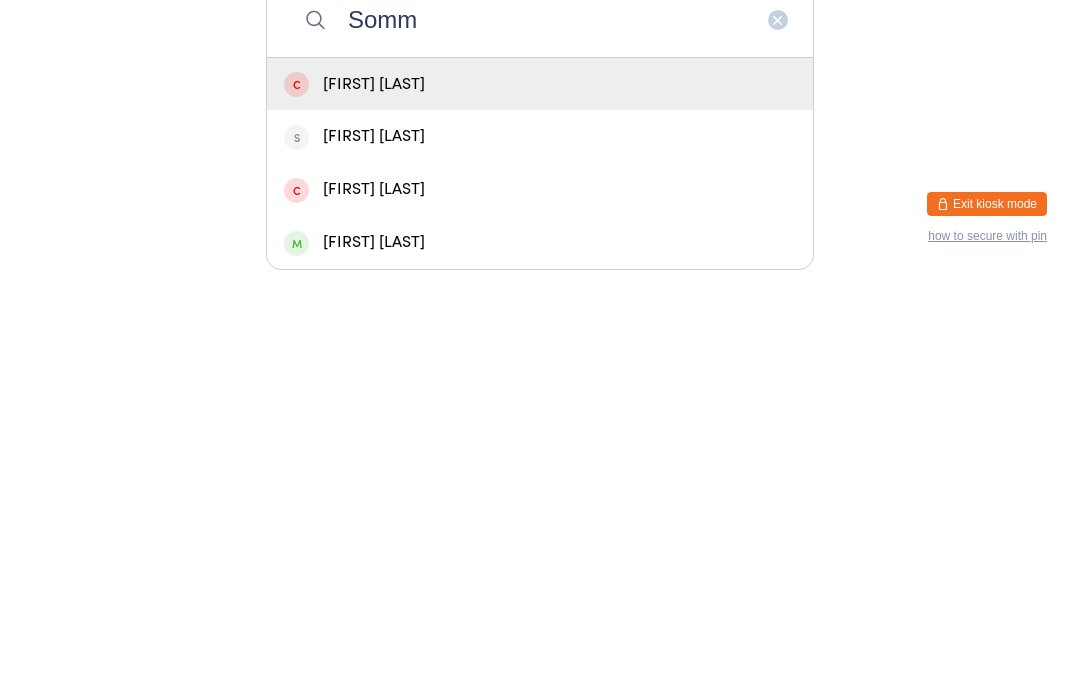 type on "Somm" 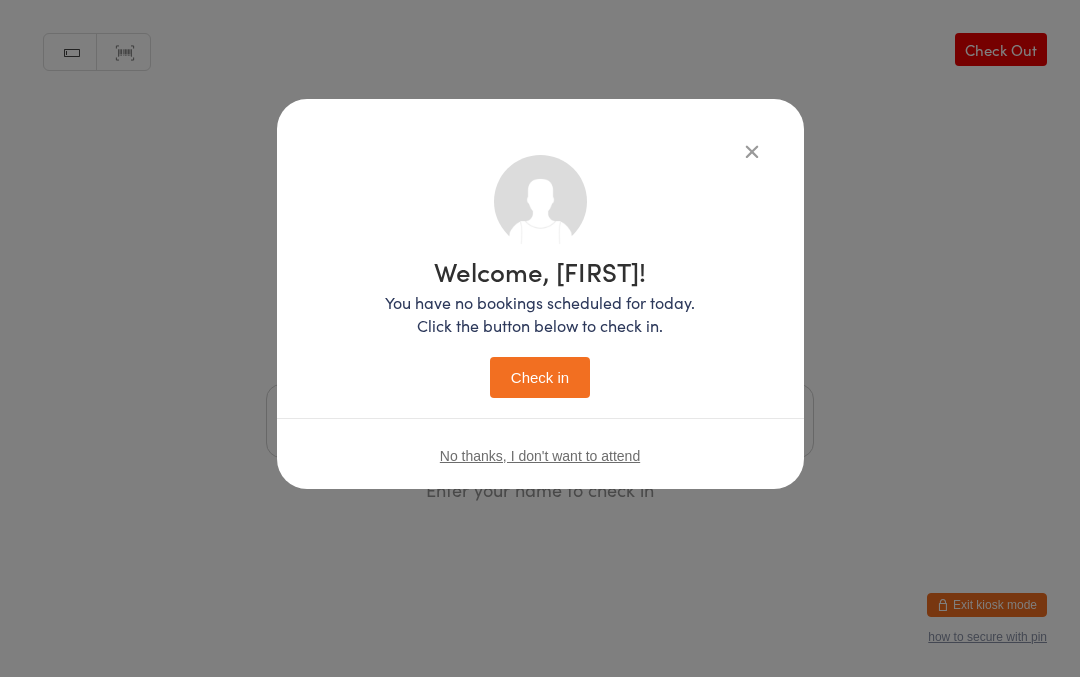 click on "Check in" at bounding box center (540, 378) 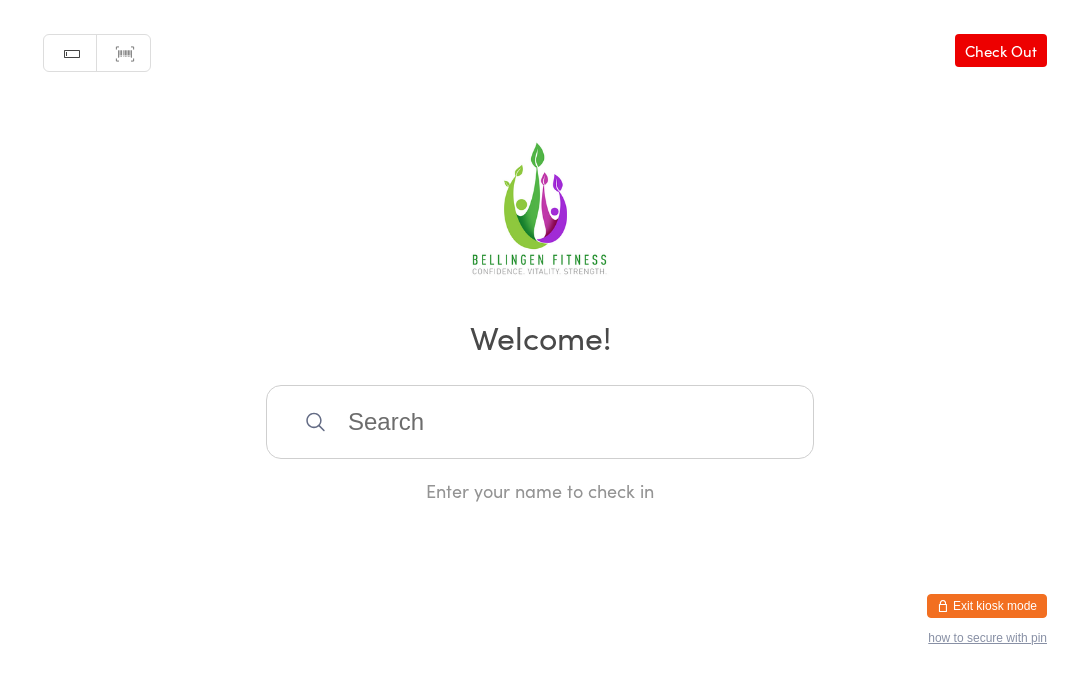 click at bounding box center (540, 422) 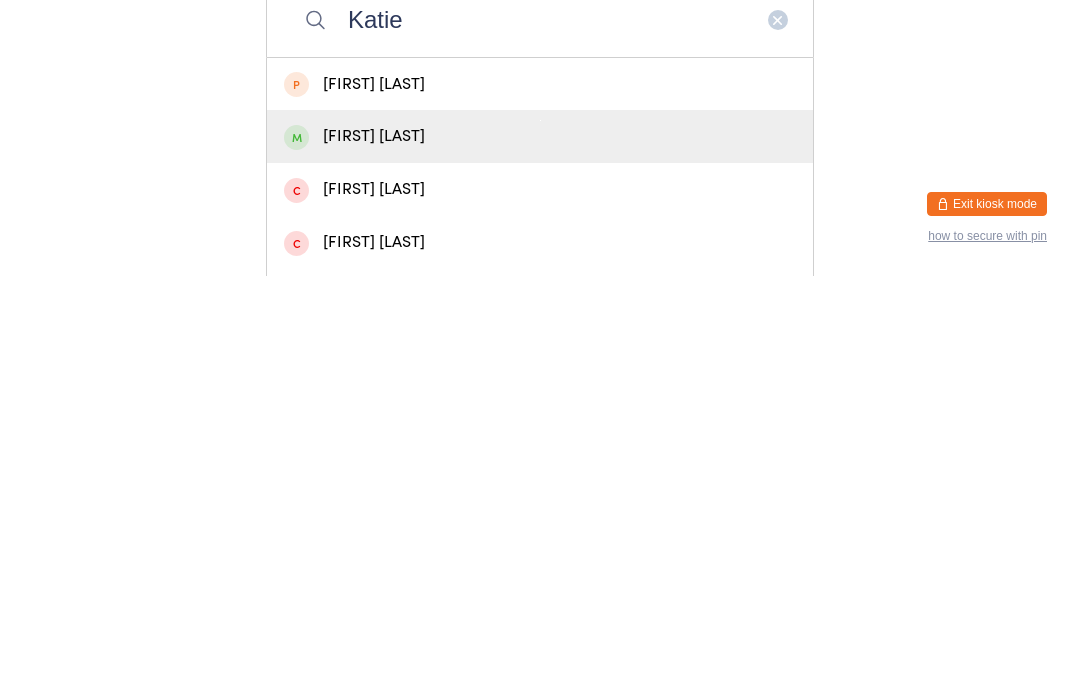 type on "Katie" 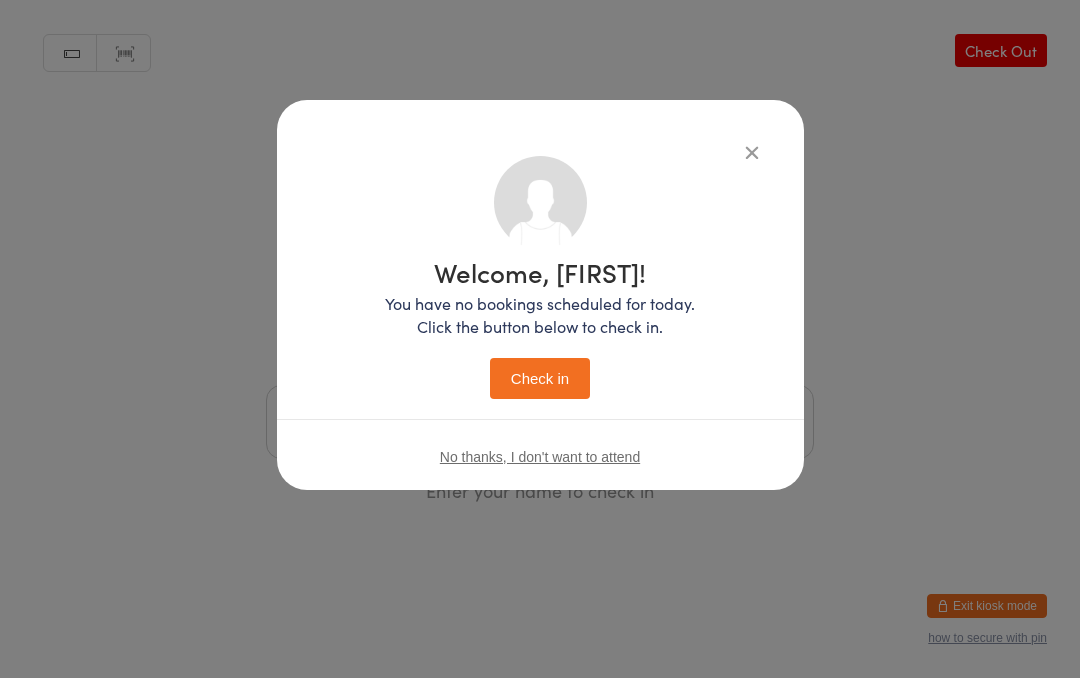 click on "Check in" at bounding box center [540, 378] 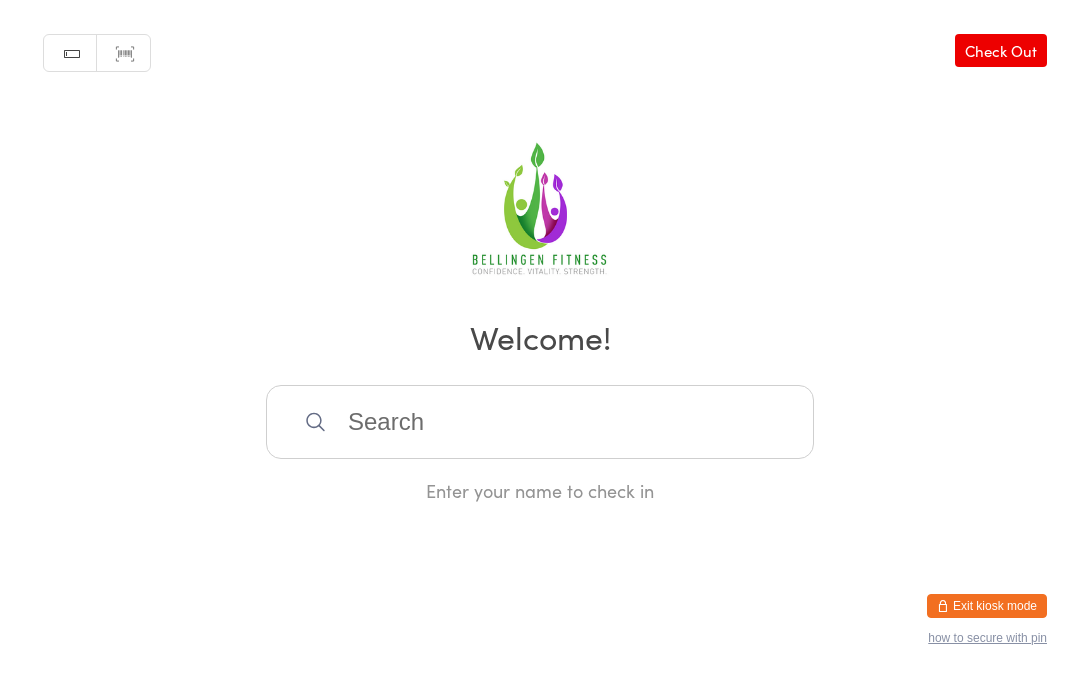click at bounding box center [540, 422] 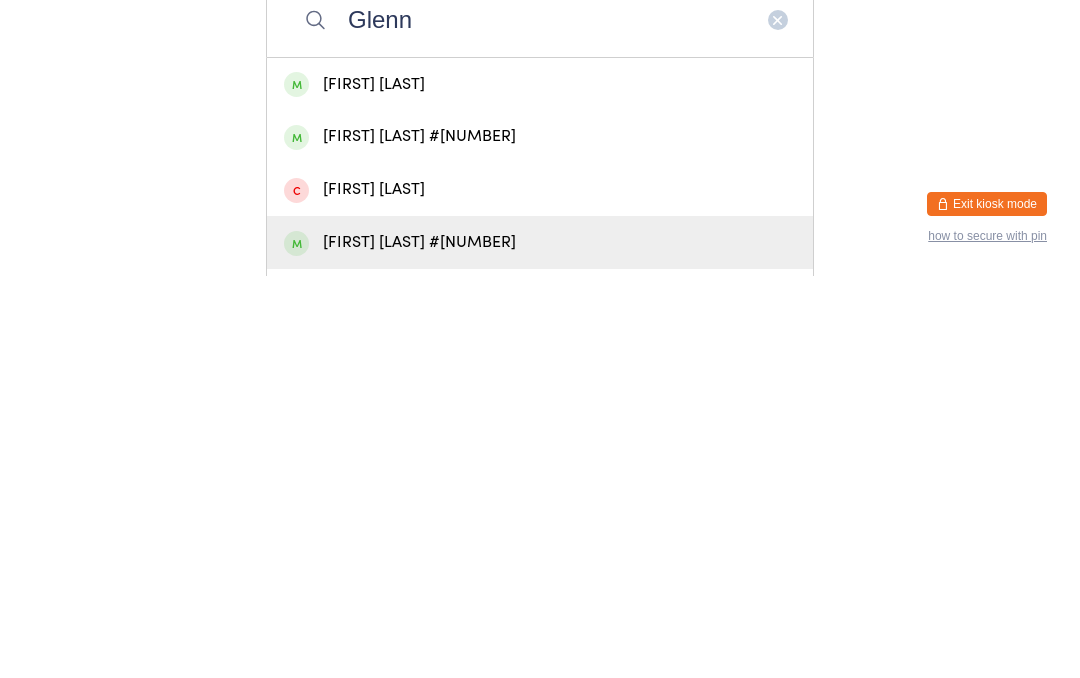 type on "Glenn" 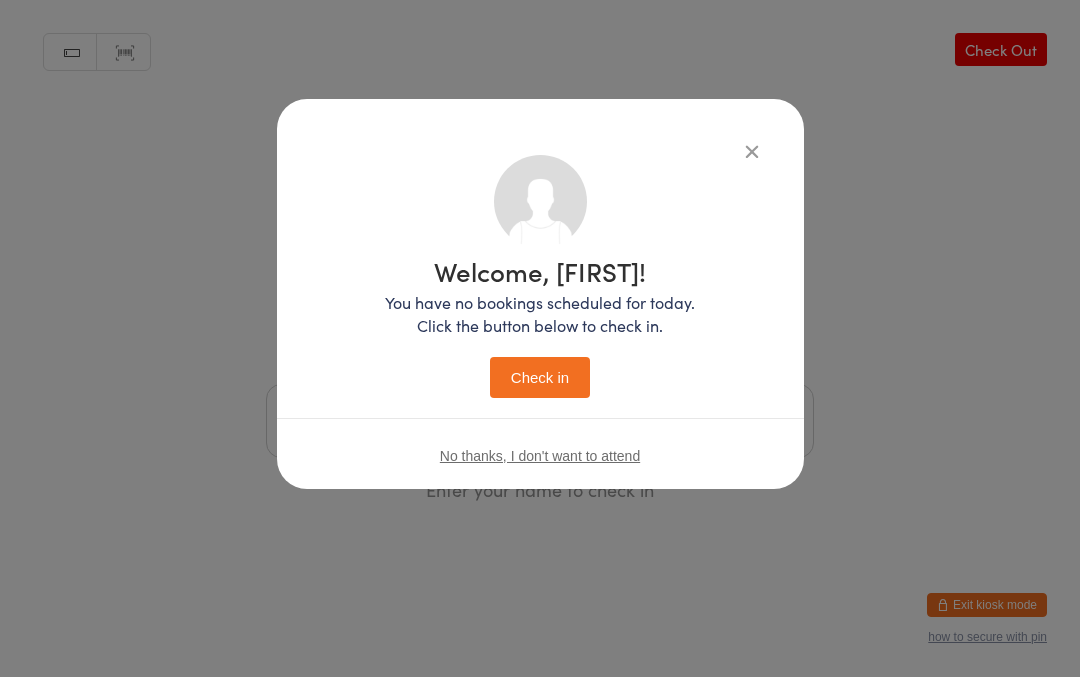 click on "Check in" at bounding box center (540, 378) 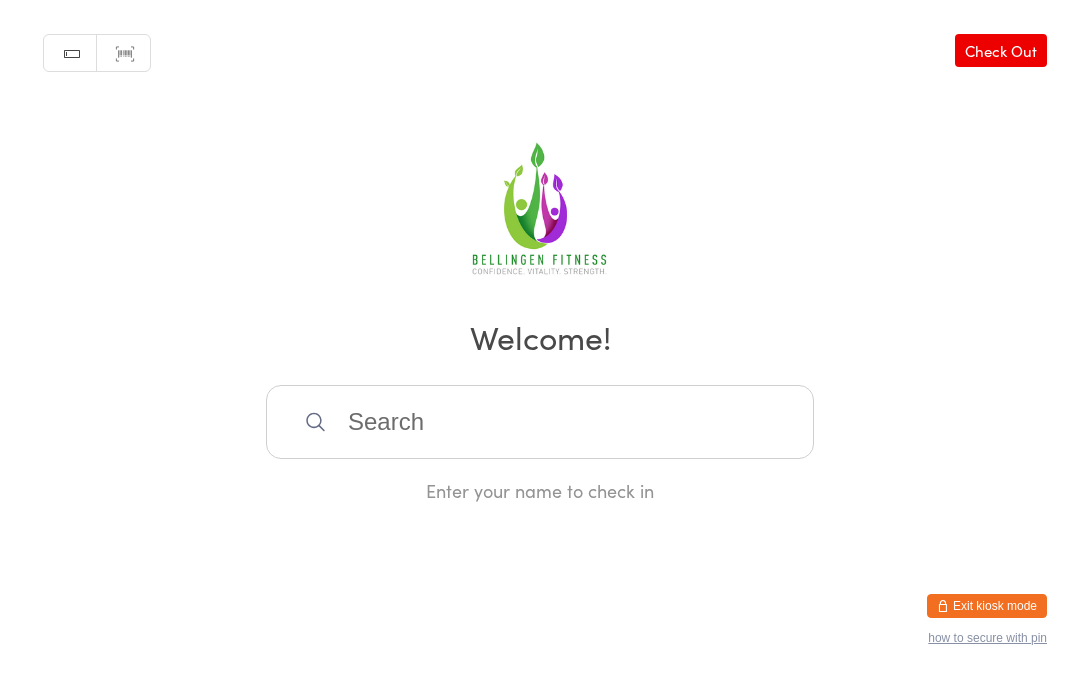 click on "Check Out" at bounding box center [1001, 50] 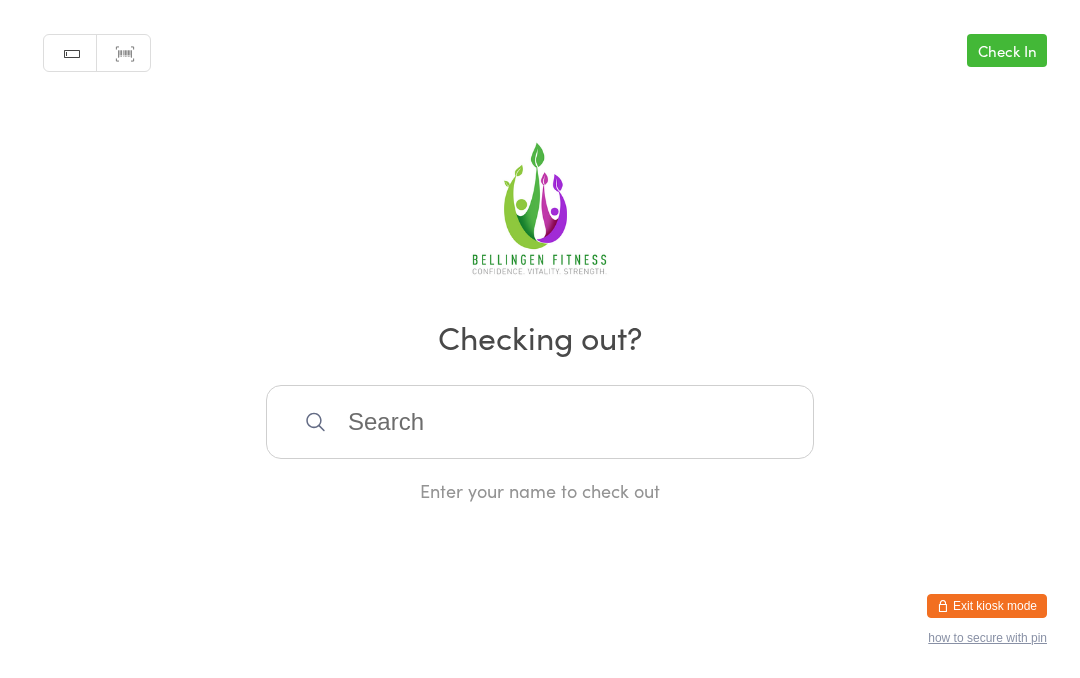 click at bounding box center (540, 422) 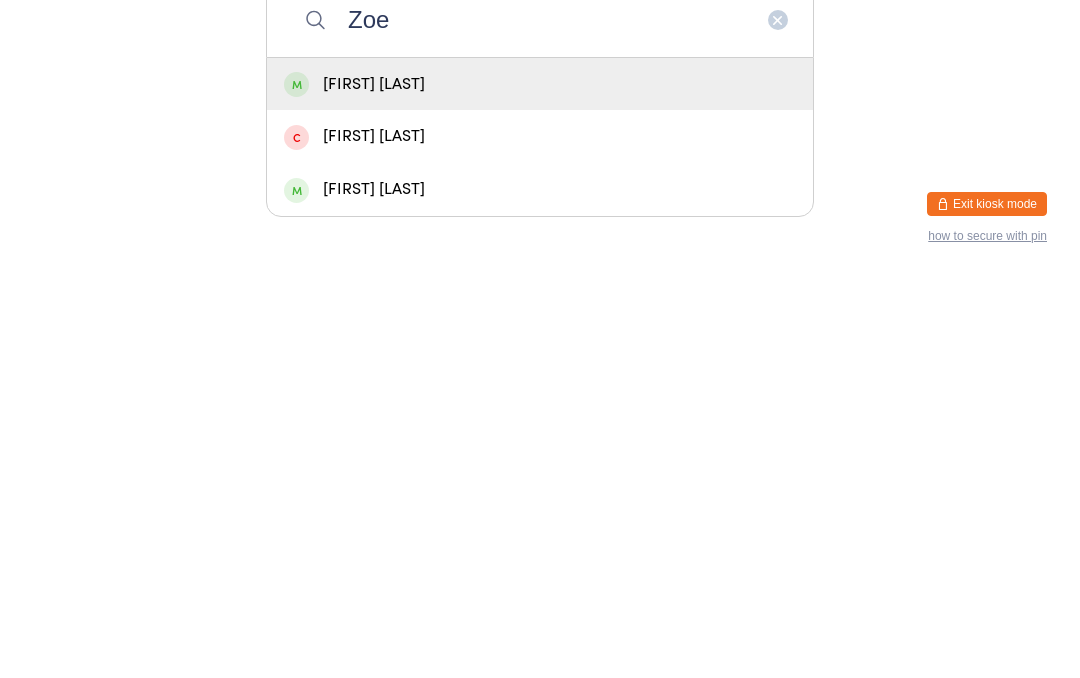 type on "Zoe" 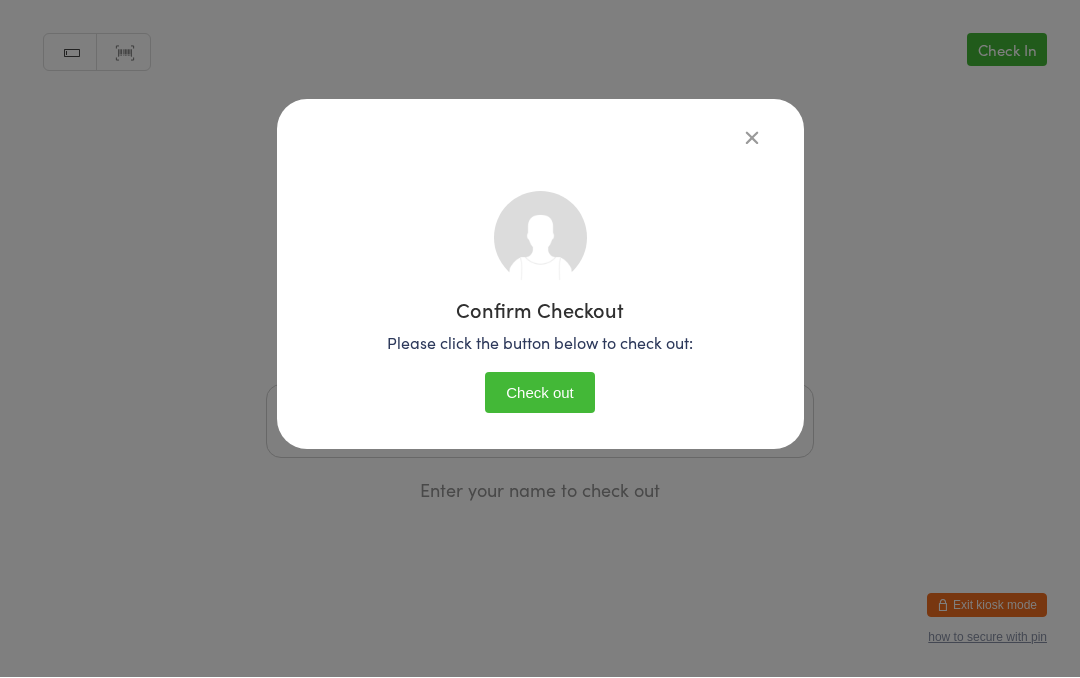 click on "Check out" at bounding box center [540, 393] 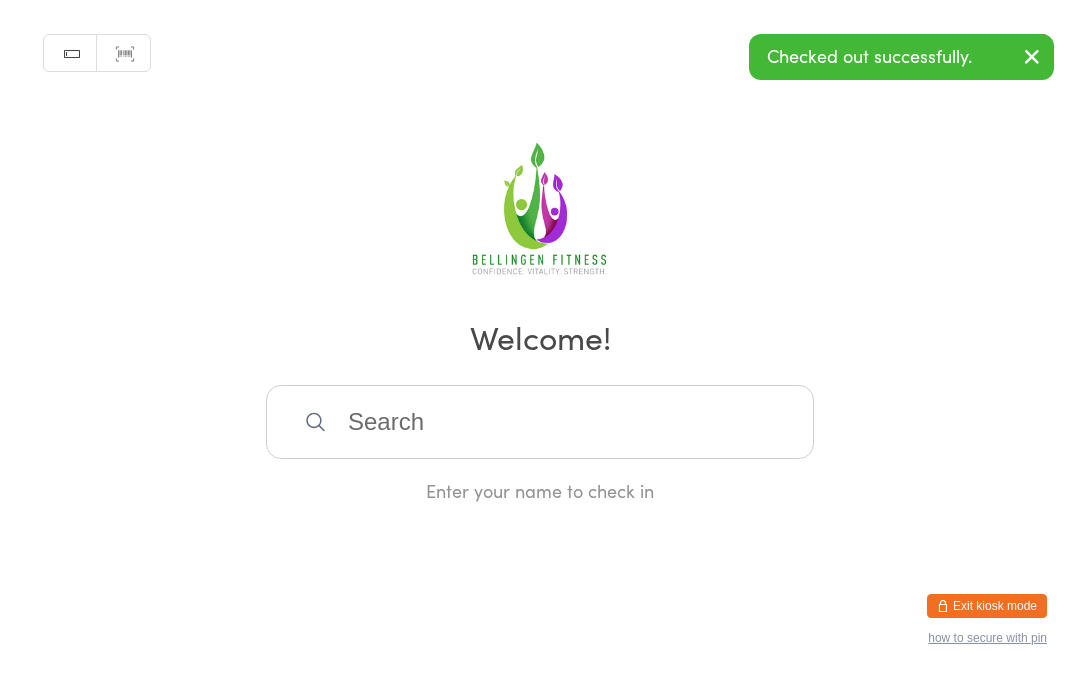 click at bounding box center [1032, 56] 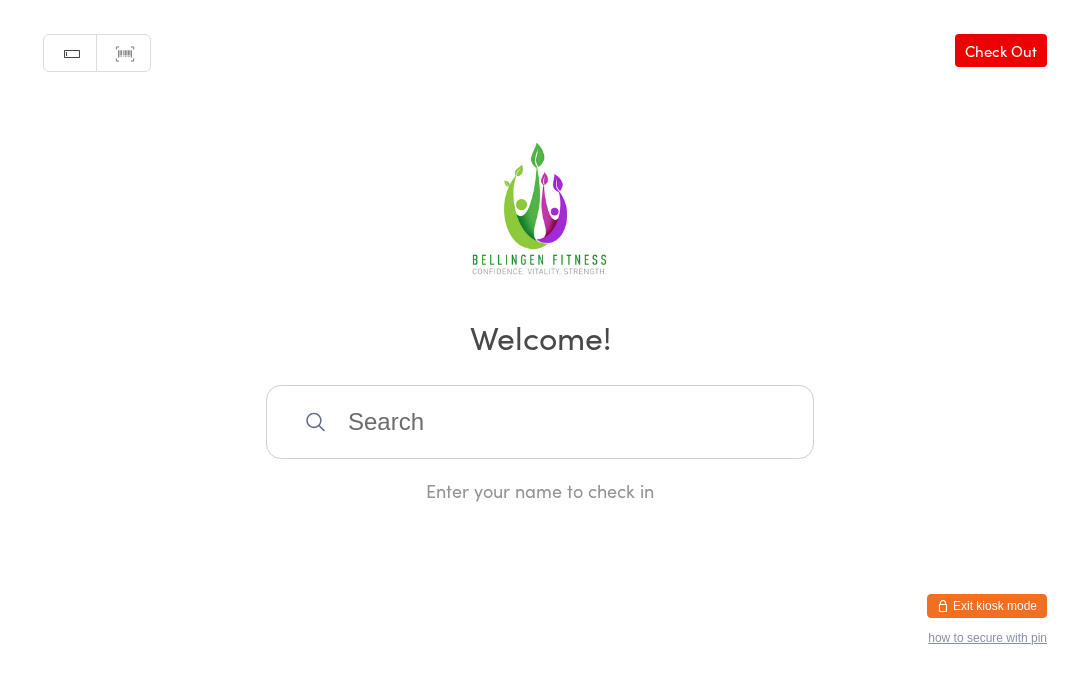click on "Check Out" at bounding box center (1001, 50) 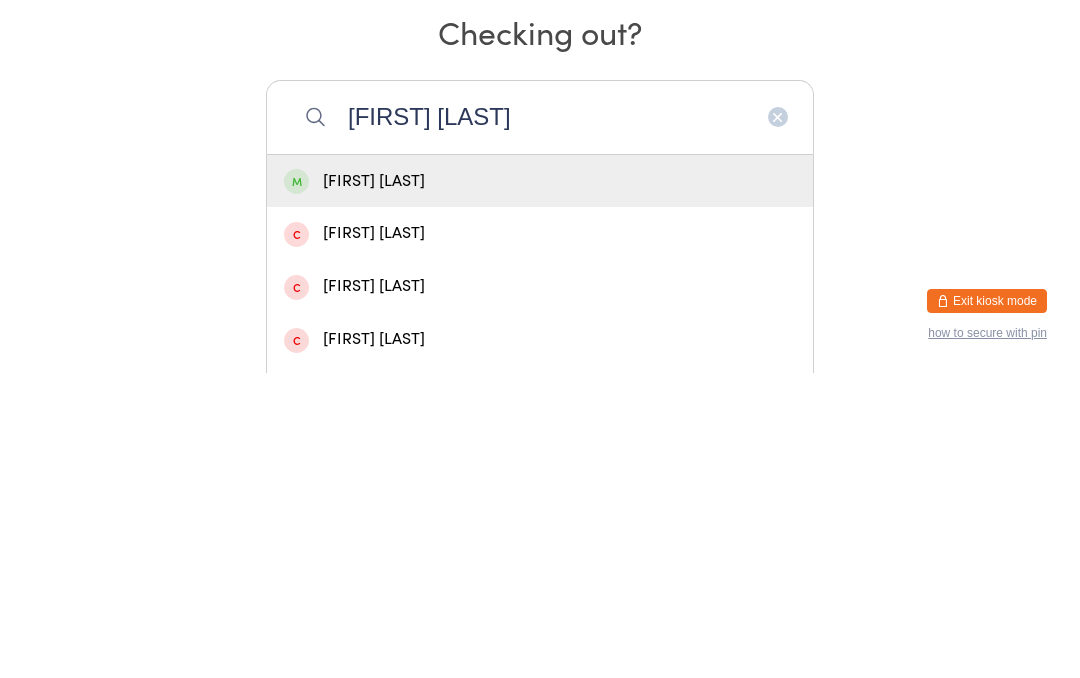 type on "[FIRST] [LAST]" 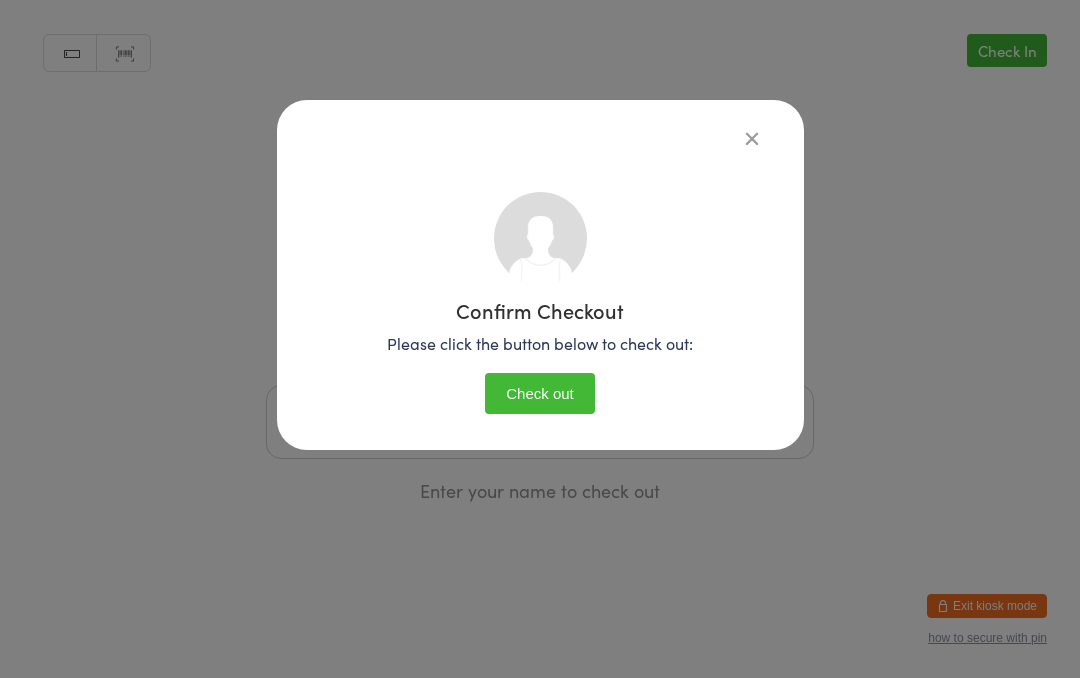 click on "Check out" at bounding box center [540, 393] 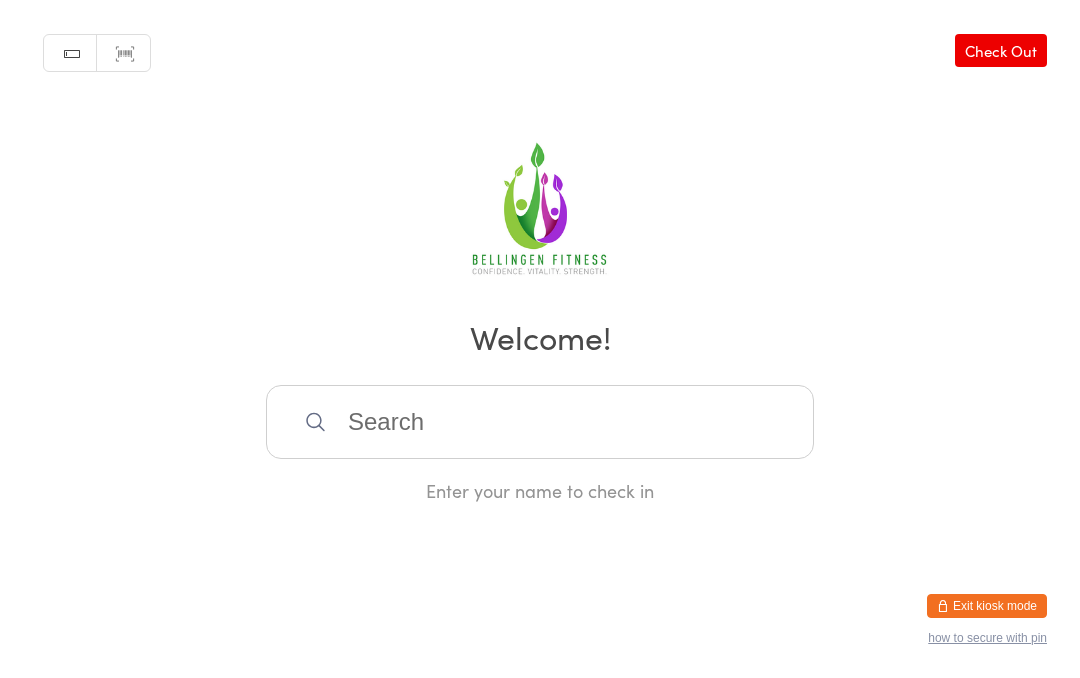 click at bounding box center (540, 422) 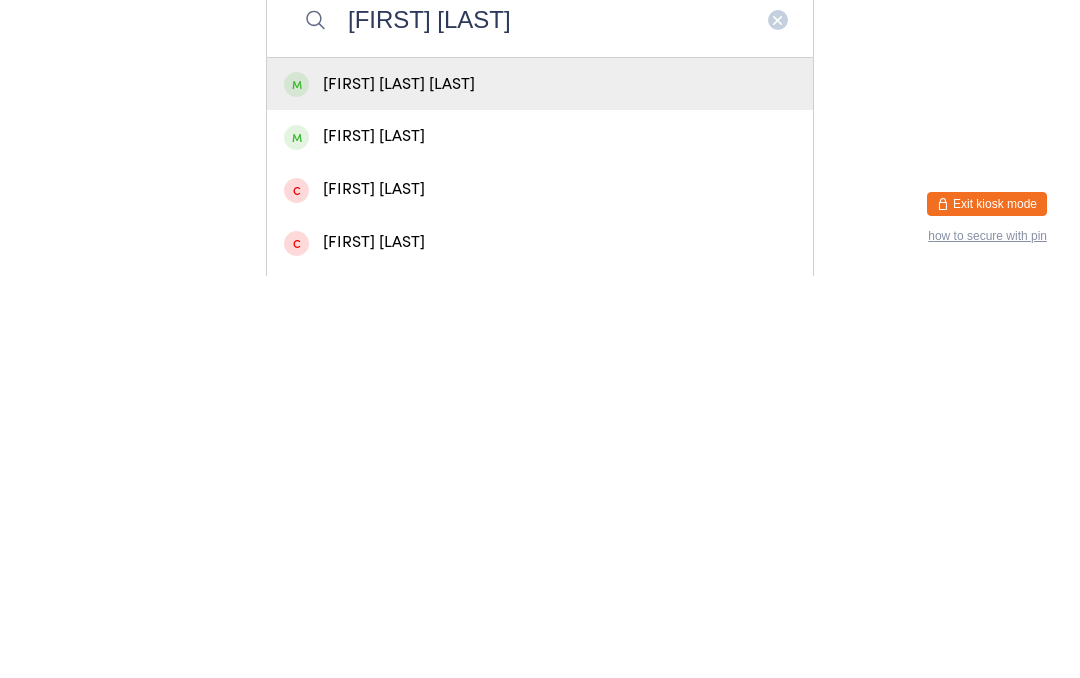 type on "[FIRST] [LAST]" 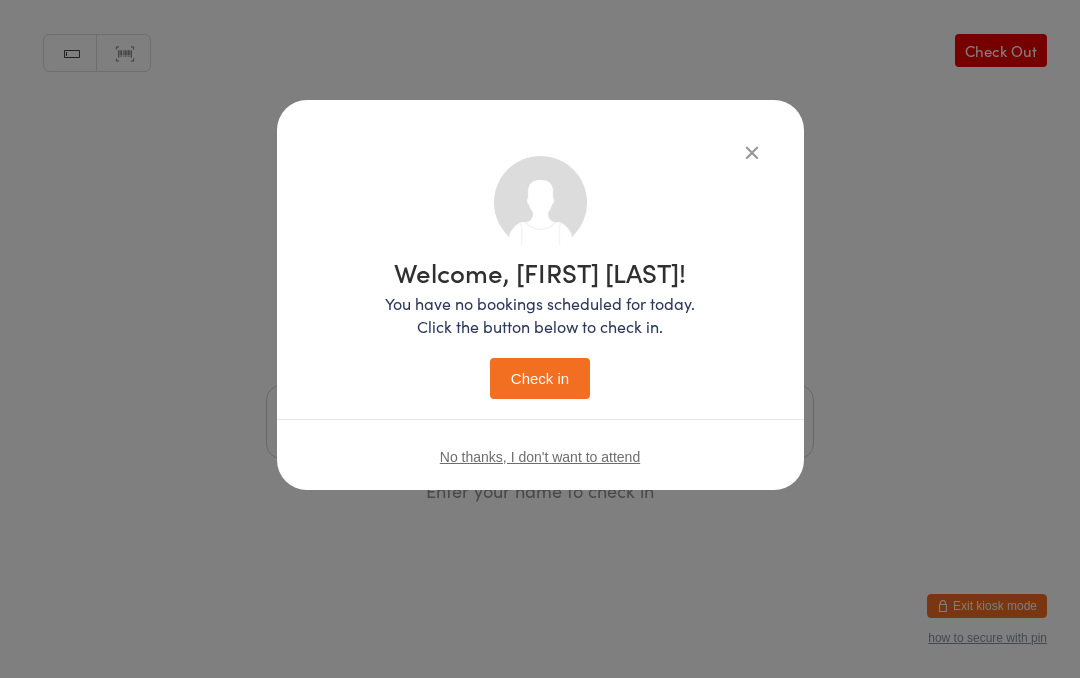 click on "Check in" at bounding box center [540, 378] 